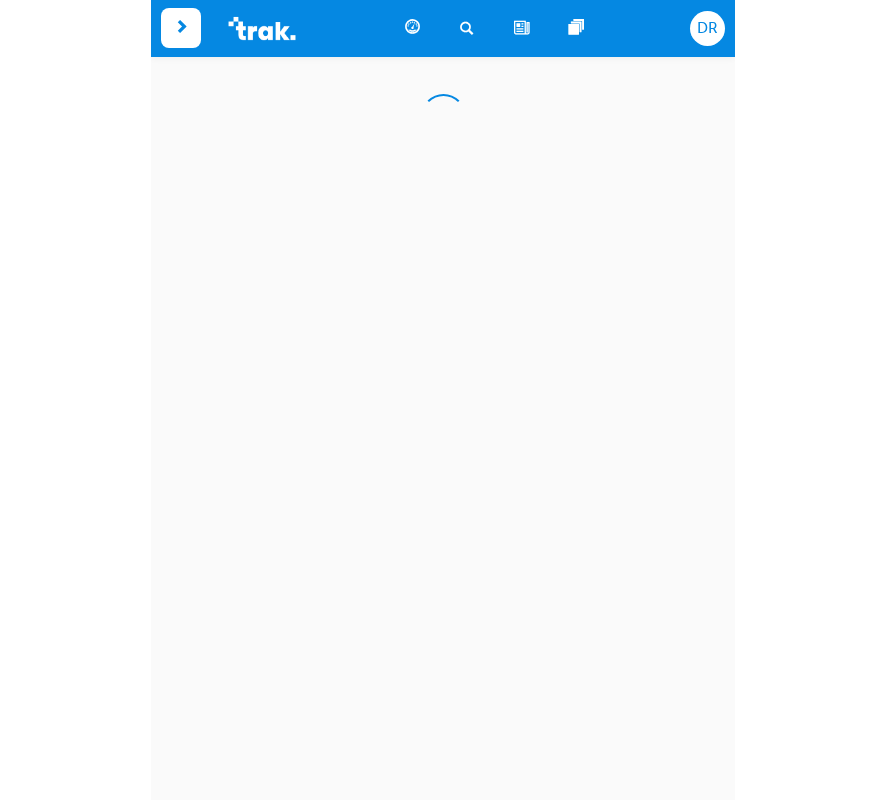 scroll, scrollTop: 0, scrollLeft: 0, axis: both 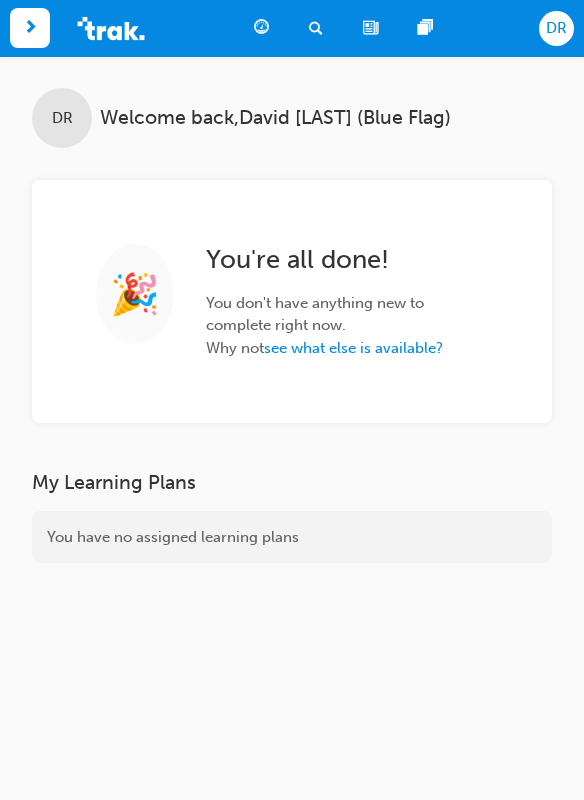 click on "DR" at bounding box center (556, 28) 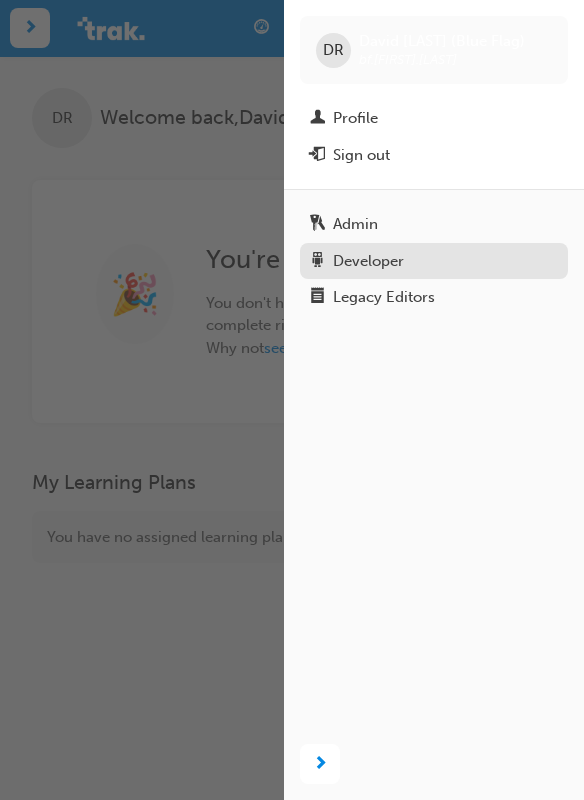 click on "Developer" at bounding box center [434, 261] 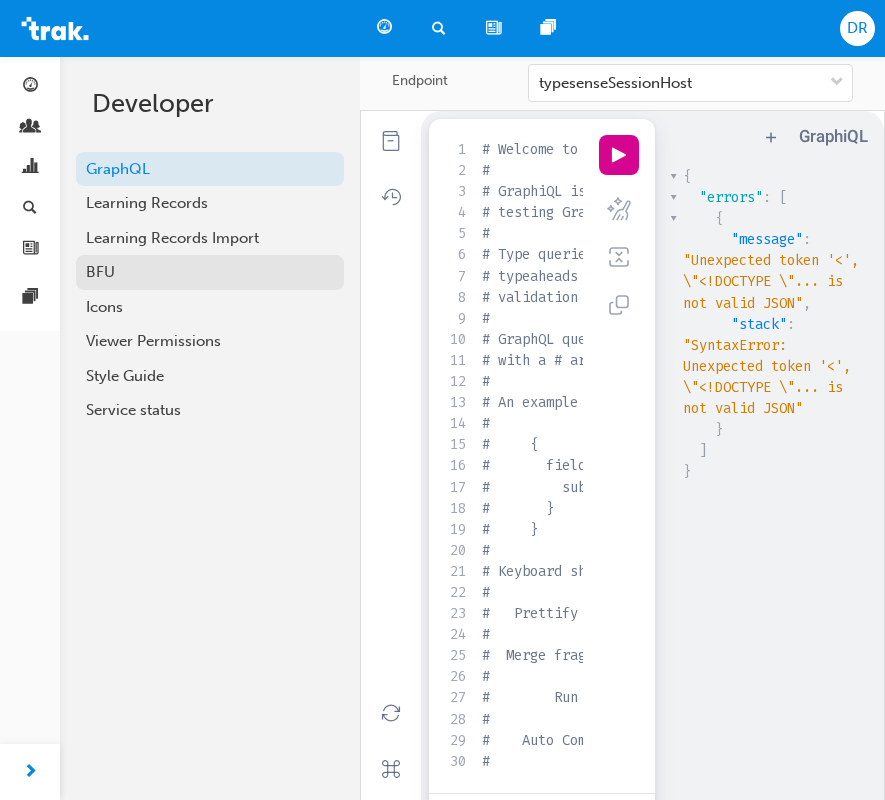 click on "BFU" at bounding box center [210, 272] 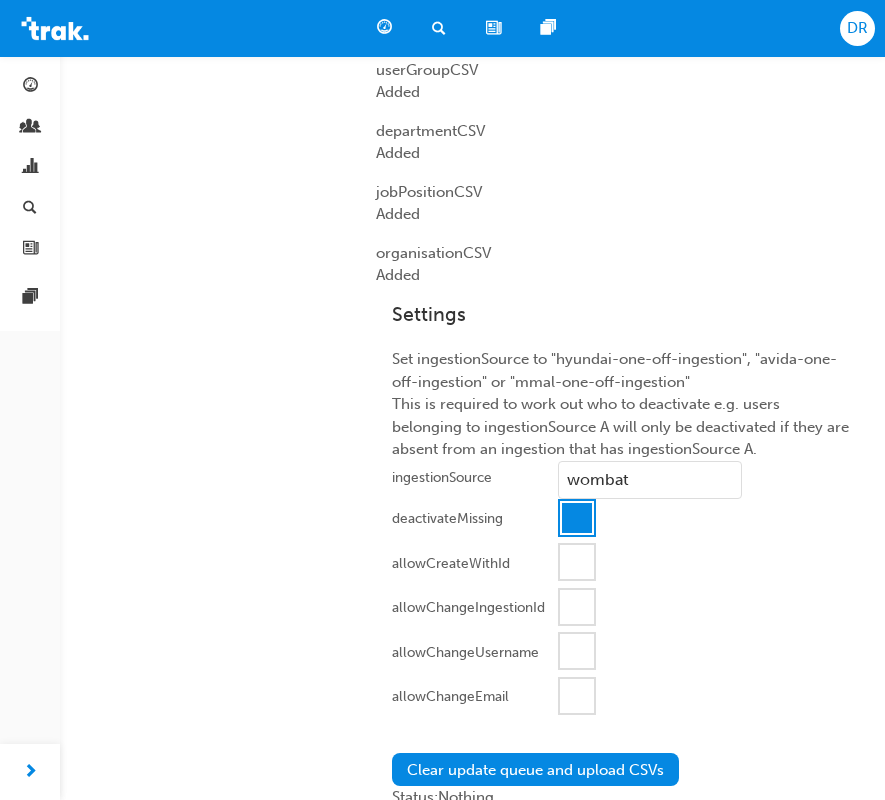scroll, scrollTop: 1816, scrollLeft: 0, axis: vertical 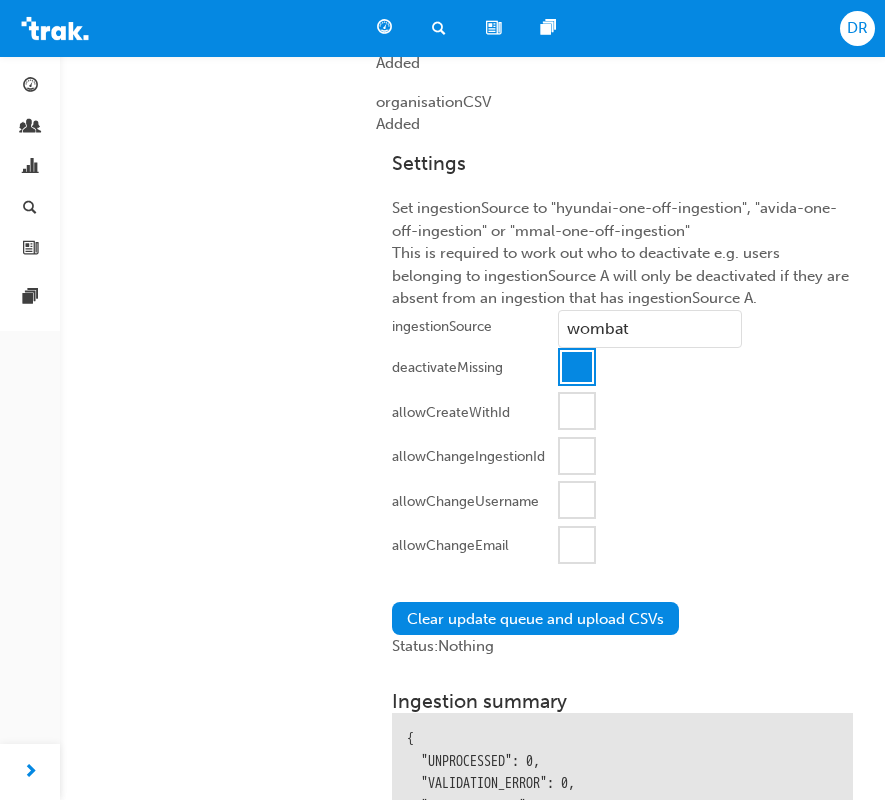click on "wombat" at bounding box center [650, 329] 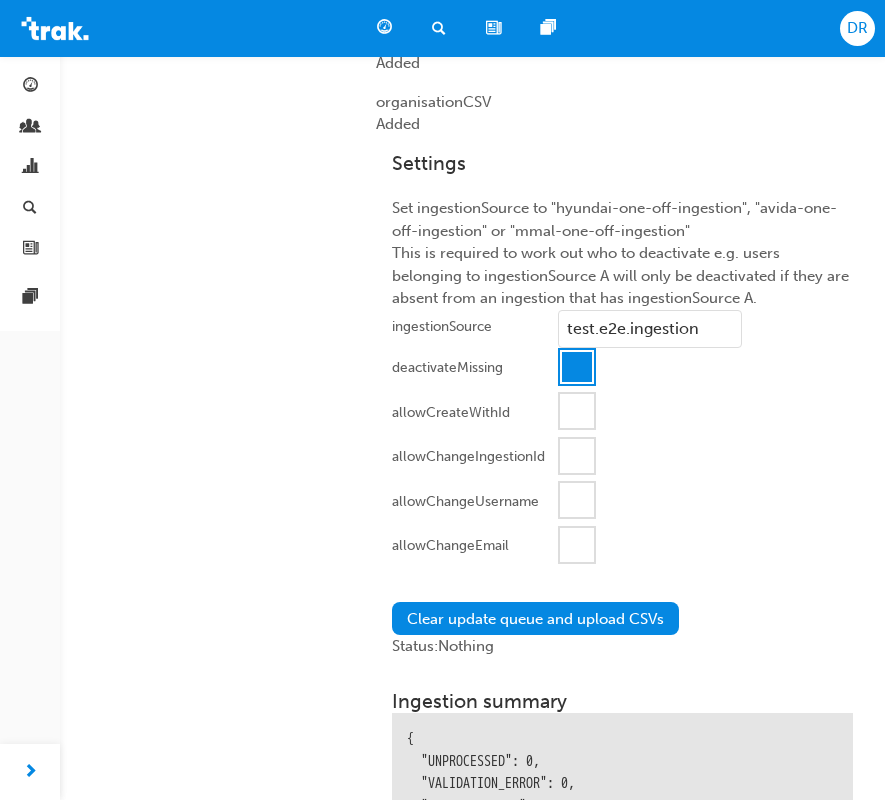 click on "test.e2e.ingestion" at bounding box center (650, 329) 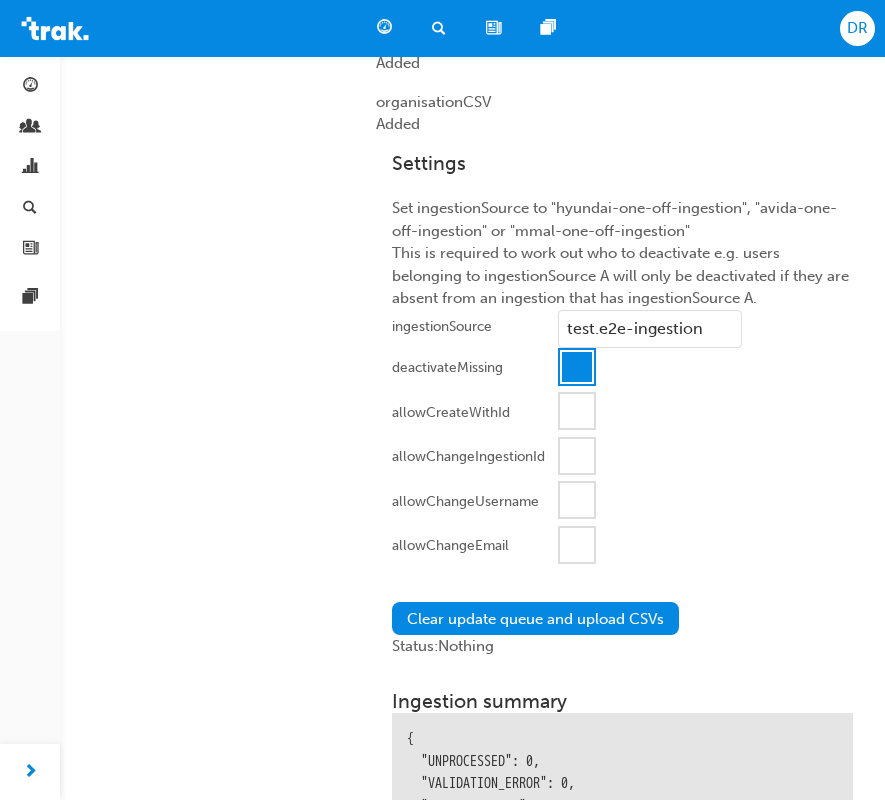 click on "test.e2e-ingestion" at bounding box center [650, 329] 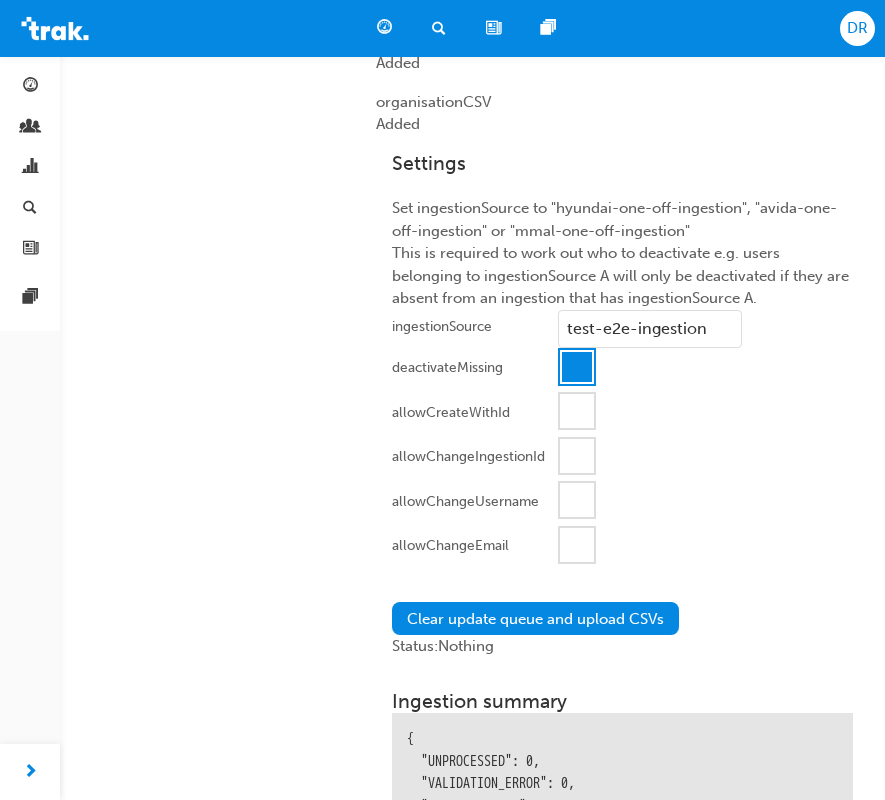 type on "test-e2e-ingestion" 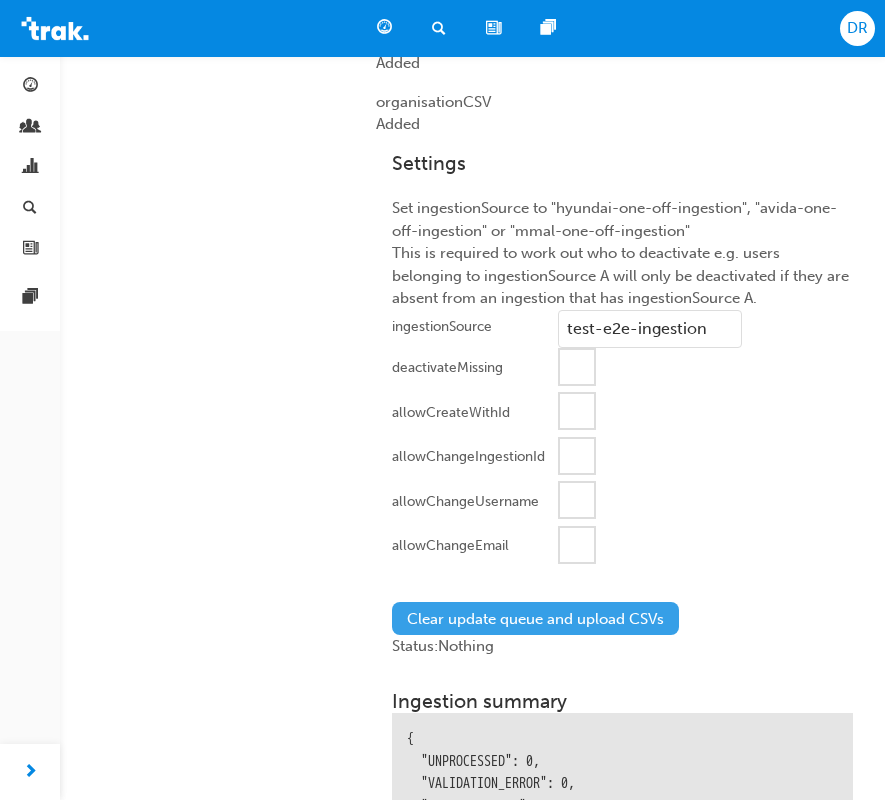 click on "Clear update queue and upload CSVs" at bounding box center (535, 618) 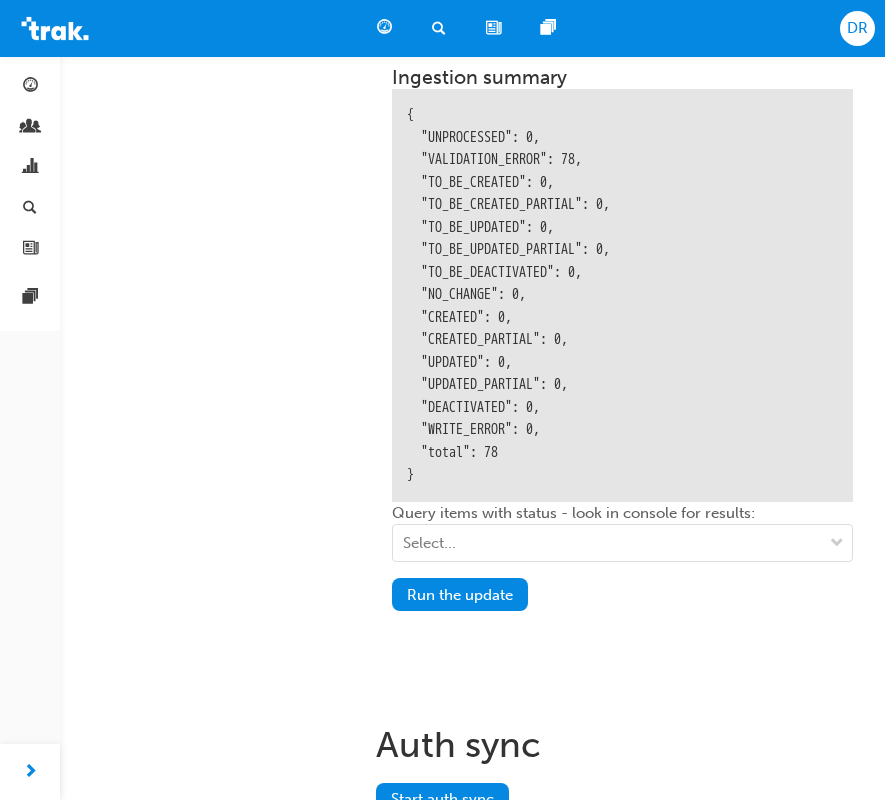 scroll, scrollTop: 2583, scrollLeft: 0, axis: vertical 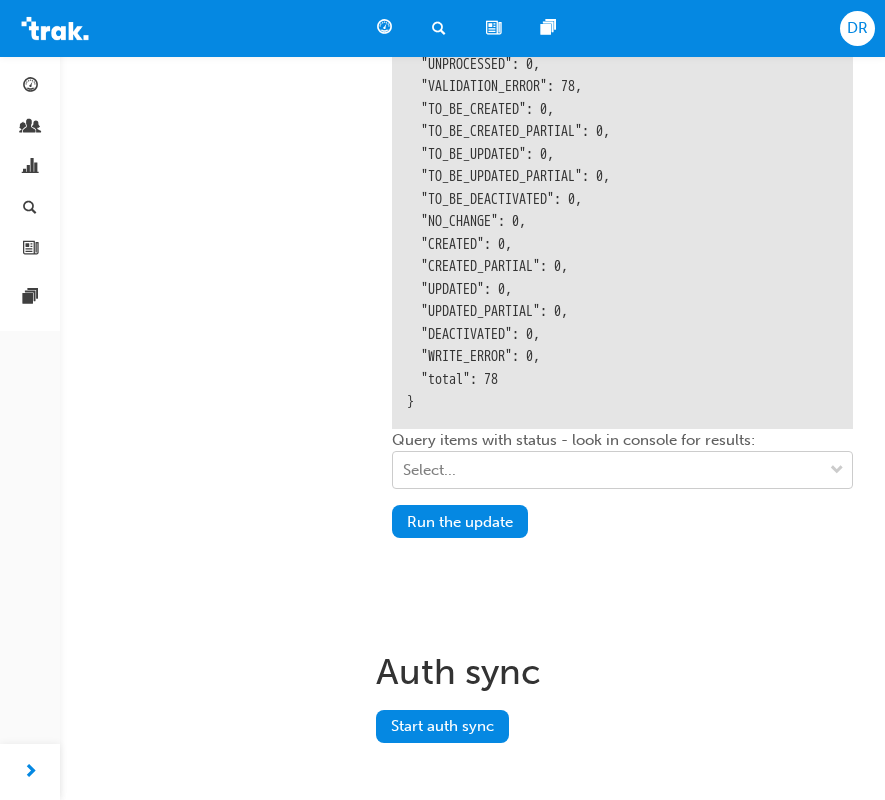 click on "Your version of Internet Explorer is outdated and not supported. Please upgrade to a  modern browser . Dashboard Search Learning News Pages DR Dashboard My Team Analytics Search Learning News Pages Pages Developer GraphQL Learning Records Learning Records Import BFU Icons Viewer Permissions Style Guide Service status BFU user  search id (UUID) or ingestionId (string) New userGroup  search id (UUID) or ingestionId (string) New jobPosition  search id (UUID) or ingestionId (string) New organisation  search id (UUID) or ingestionId (string) New department  search id (UUID) or ingestionId (string) New Auth user search Username (not UUID) Auth meta search Username (not UUID) Ingest Drag CSV files in user  CSV Added userGroup  CSV Added department  CSV Added jobPosition  CSV Added organisation  CSV Added Settings Set ingestionSource to "hyundai-one-off-ingestion", "avida-one-off-ingestion" or "mmal-one-off-ingestion" ingestionSource test-e2e-ingestion deactivateMissing allowCreateWithId allowChangeIngestionId" at bounding box center (442, -2248) 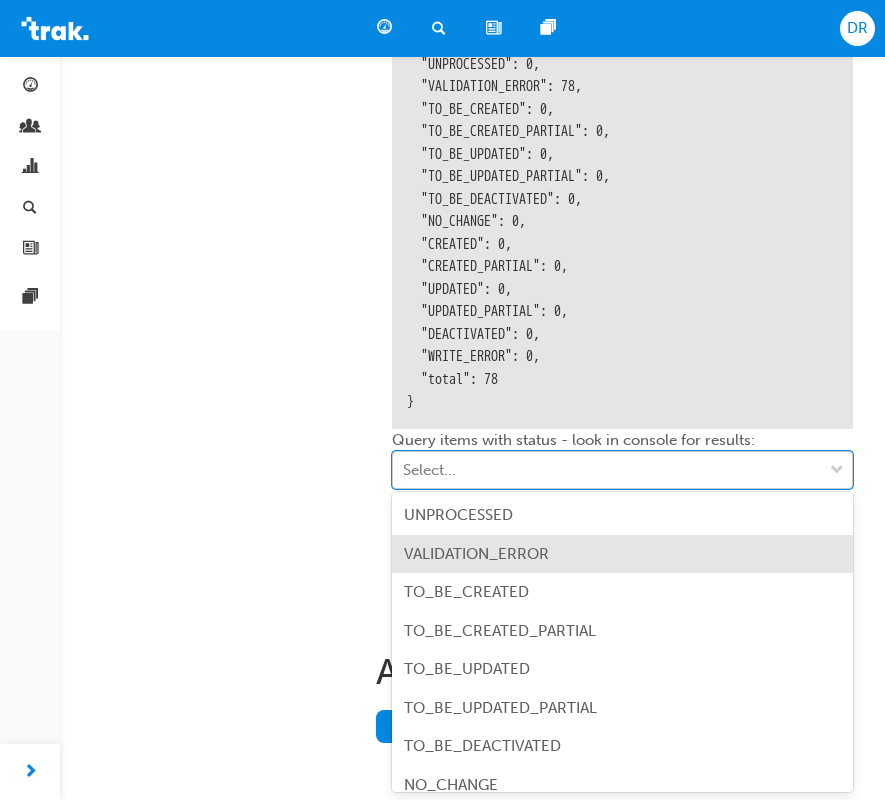 click on "VALIDATION_ERROR" at bounding box center (622, 554) 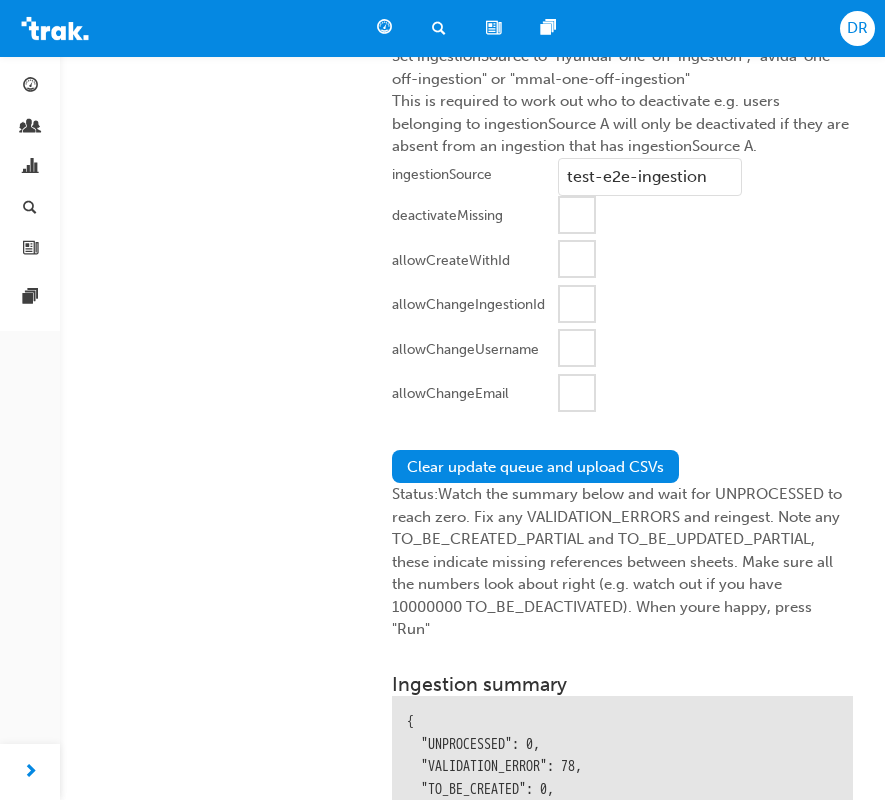 scroll, scrollTop: 1973, scrollLeft: 0, axis: vertical 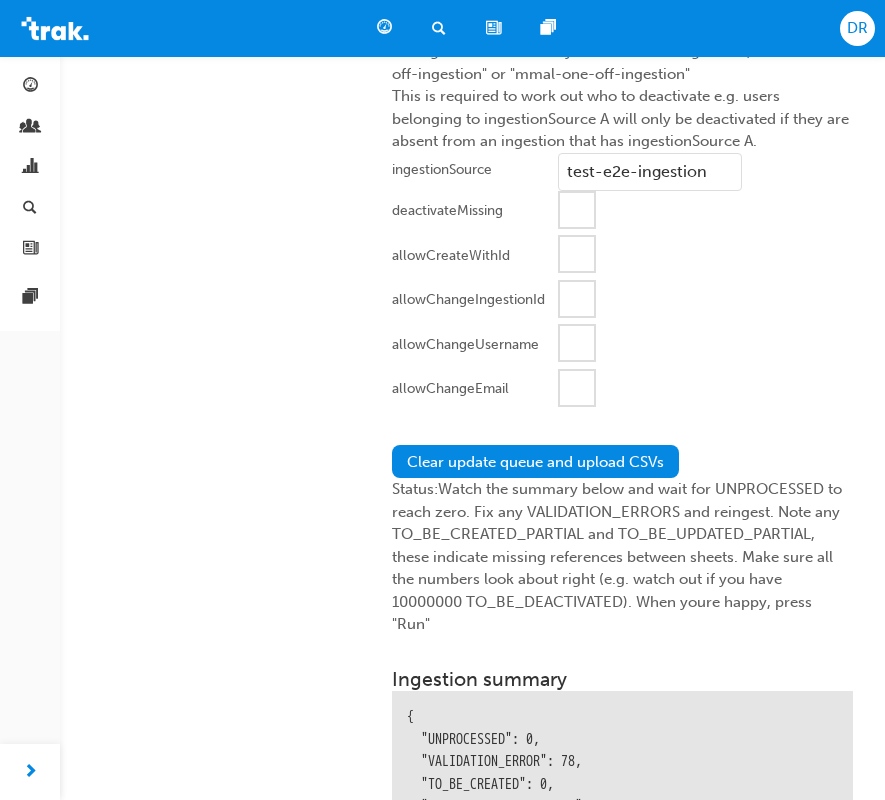 click at bounding box center (577, 254) 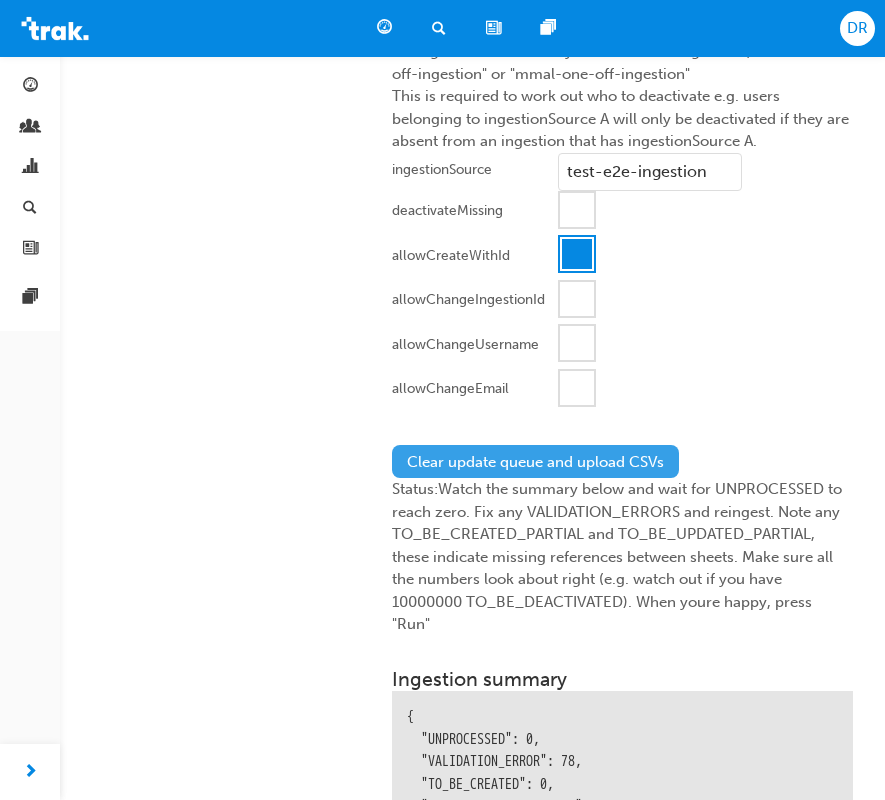 click on "Clear update queue and upload CSVs" at bounding box center [535, 461] 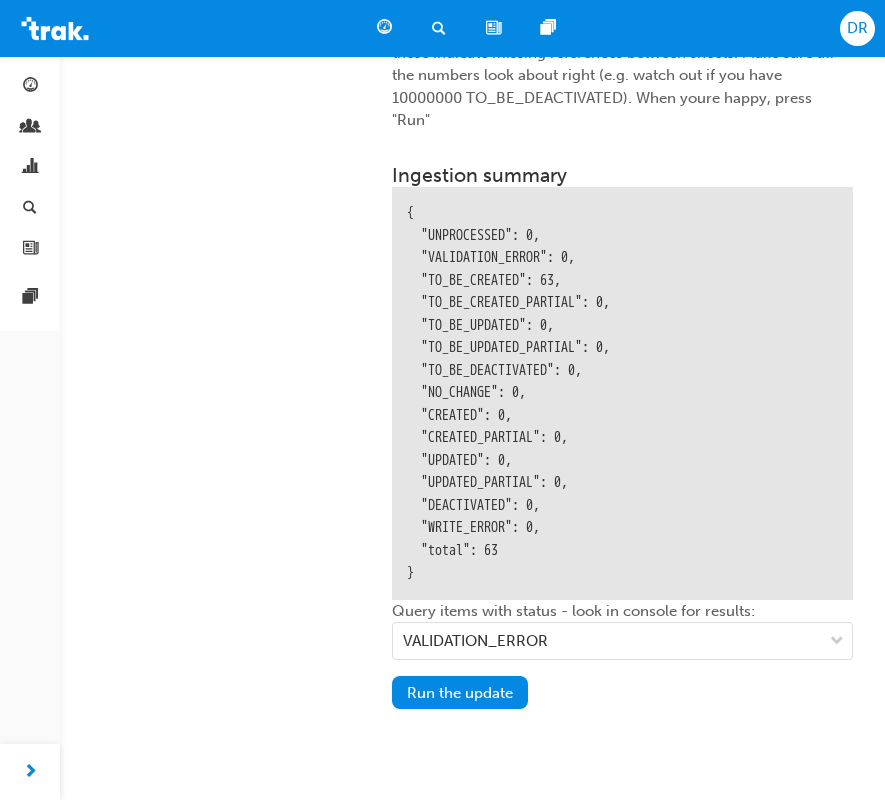 scroll, scrollTop: 2480, scrollLeft: 0, axis: vertical 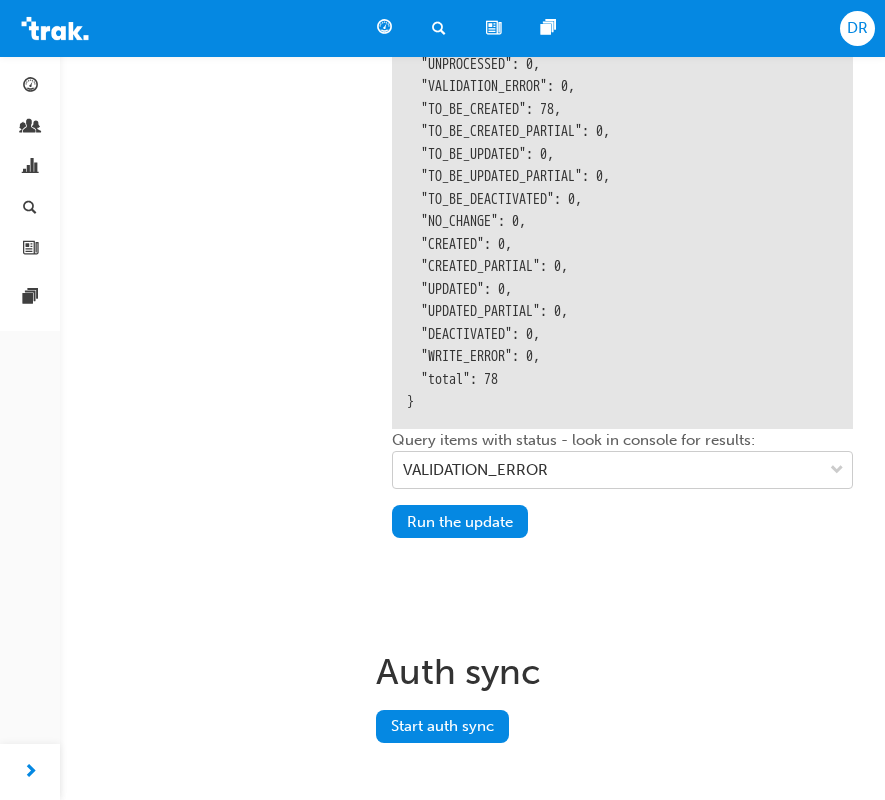 click on "Your version of Internet Explorer is outdated and not supported. Please upgrade to a  modern browser . Dashboard Search Learning News Pages DR Dashboard My Team Analytics Search Learning News Pages Pages Developer GraphQL Learning Records Learning Records Import BFU Icons Viewer Permissions Style Guide Service status BFU user  search id (UUID) or ingestionId (string) New userGroup  search id (UUID) or ingestionId (string) New jobPosition  search id (UUID) or ingestionId (string) New organisation  search id (UUID) or ingestionId (string) New department  search id (UUID) or ingestionId (string) New Auth user search Username (not UUID) Auth meta search Username (not UUID) Ingest Drag CSV files in user  CSV Added userGroup  CSV Added department  CSV Added jobPosition  CSV Added organisation  CSV Added Settings Set ingestionSource to "hyundai-one-off-ingestion", "avida-one-off-ingestion" or "mmal-one-off-ingestion" ingestionSource test-e2e-ingestion deactivateMissing allowCreateWithId allowChangeIngestionId" at bounding box center (442, -2248) 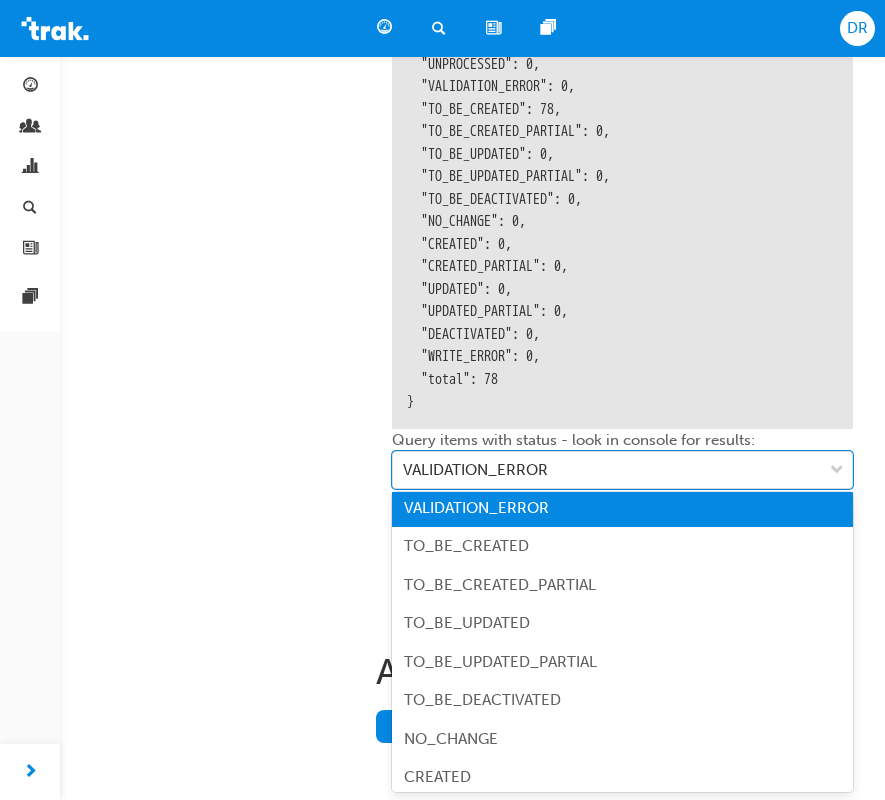 scroll, scrollTop: 0, scrollLeft: 0, axis: both 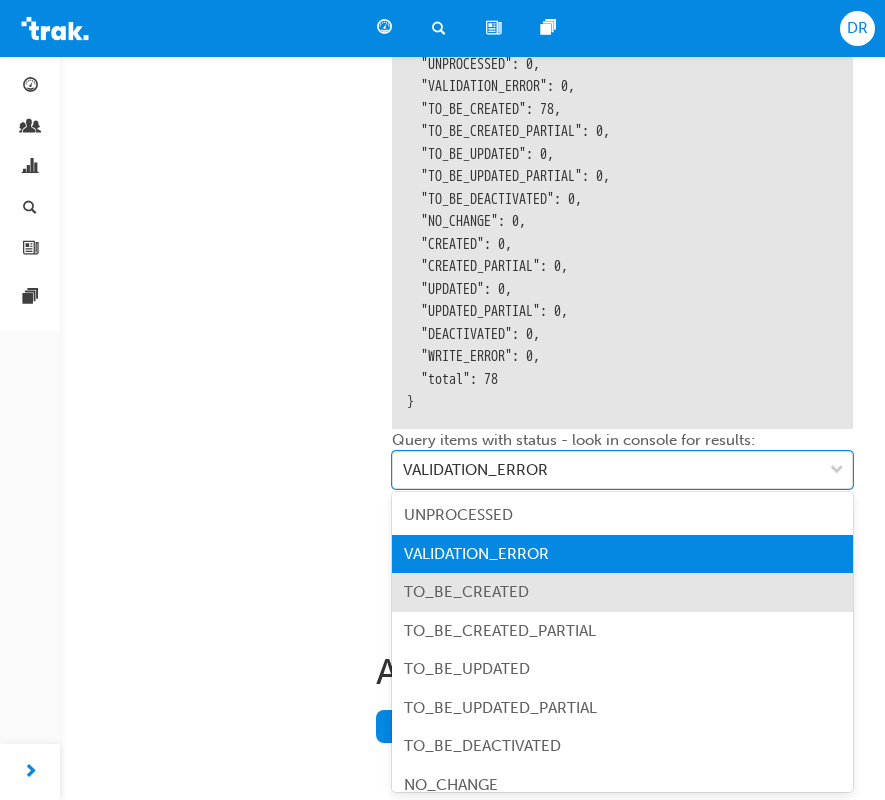 click on "TO_BE_CREATED" at bounding box center (622, 592) 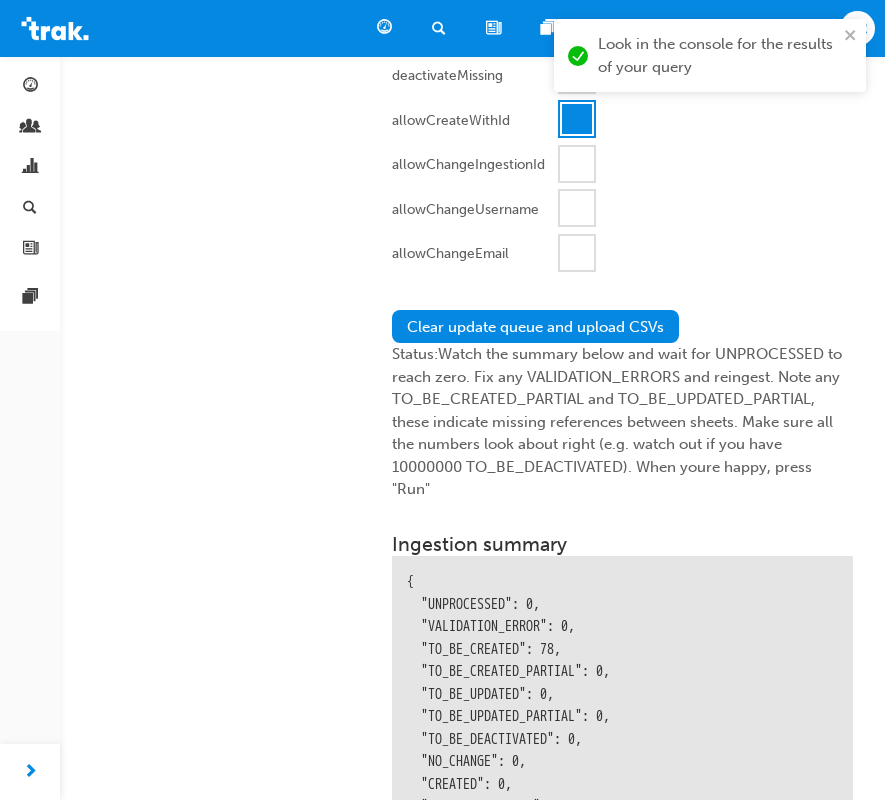 scroll, scrollTop: 1947, scrollLeft: 0, axis: vertical 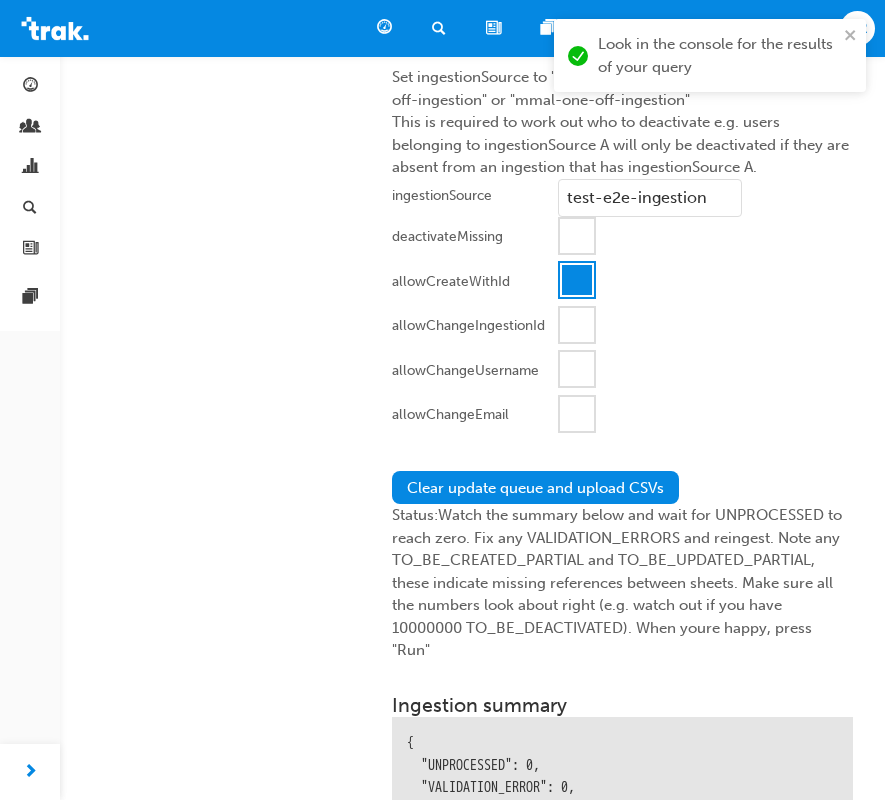 click at bounding box center [577, 280] 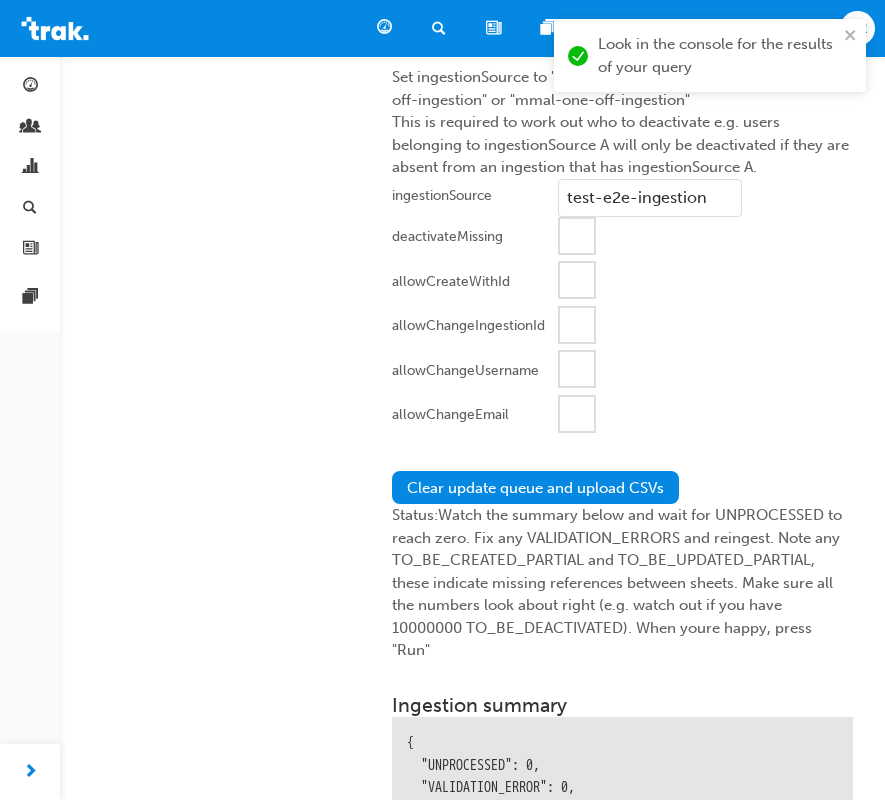 click at bounding box center (577, 280) 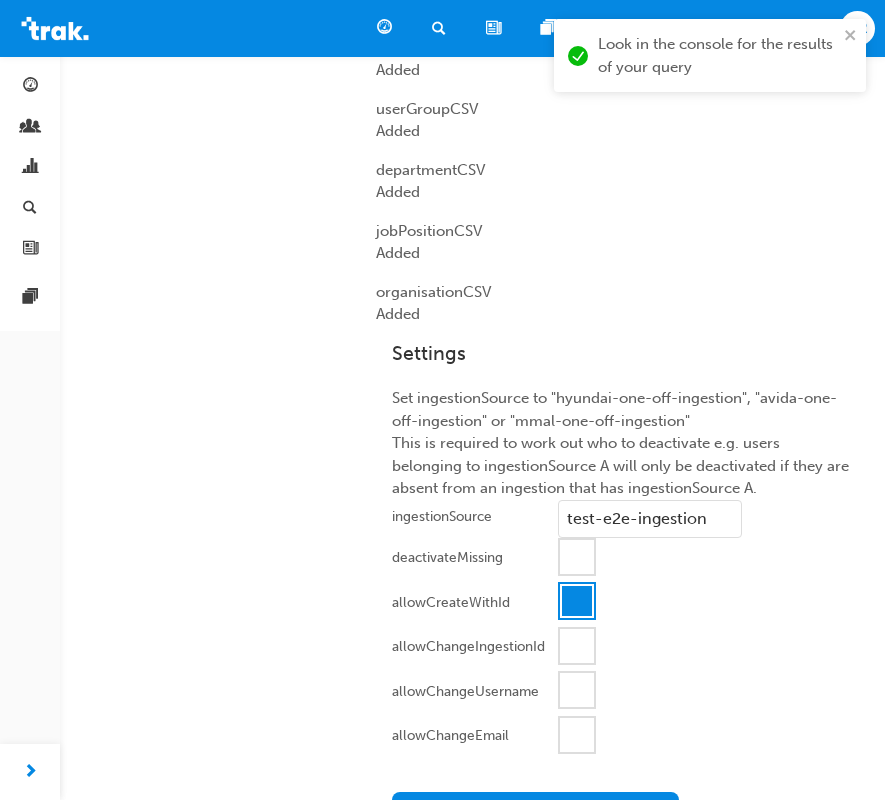 scroll, scrollTop: 1570, scrollLeft: 0, axis: vertical 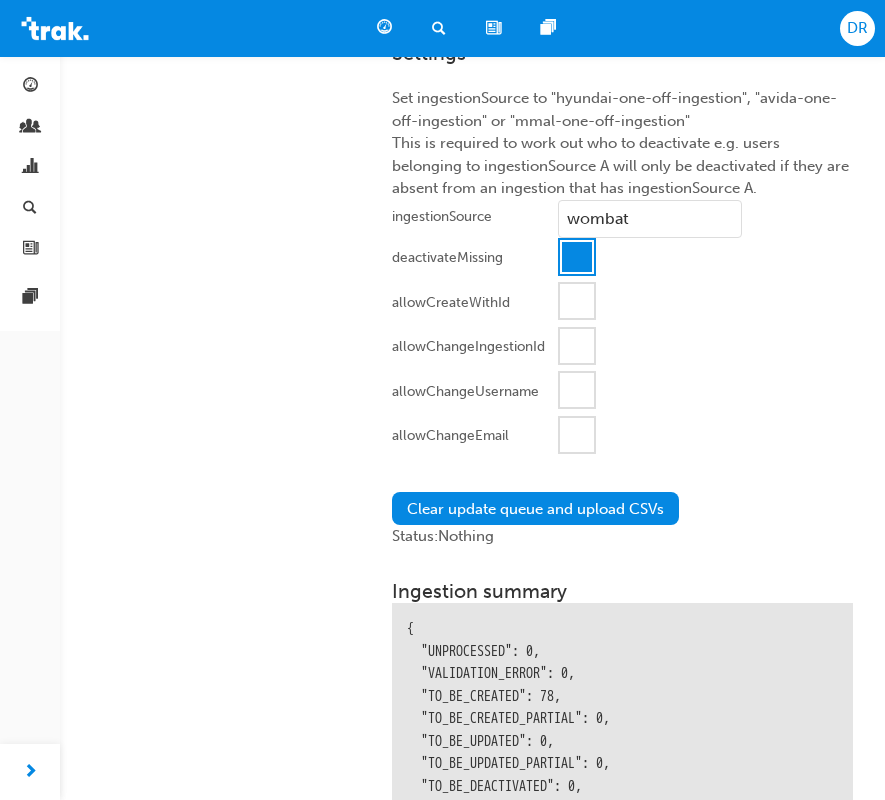 click at bounding box center [577, 257] 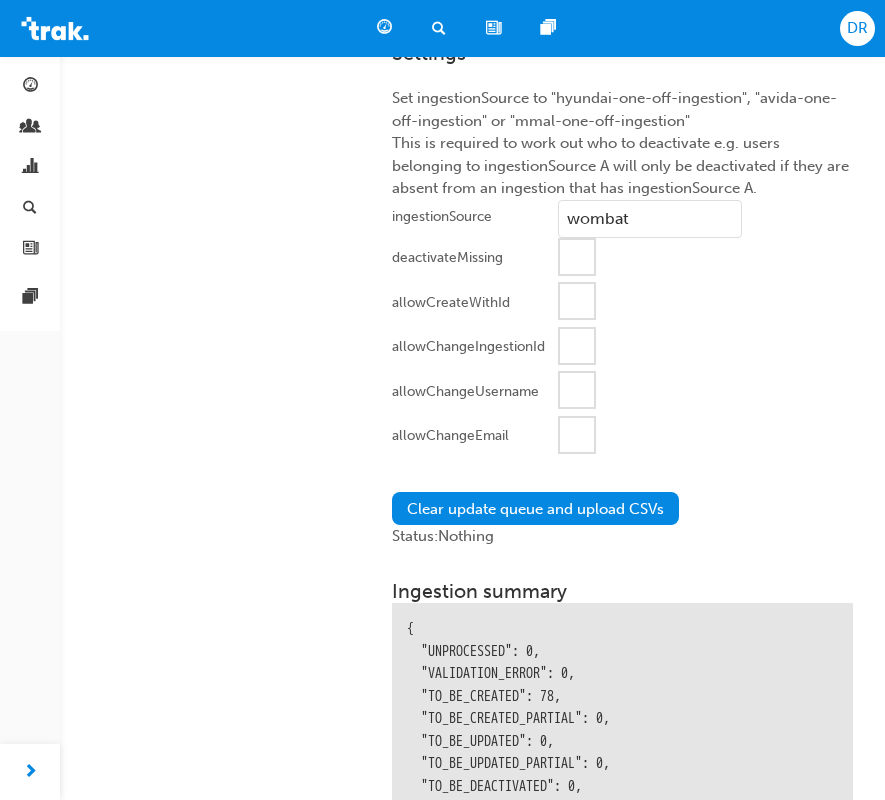 click at bounding box center (577, 301) 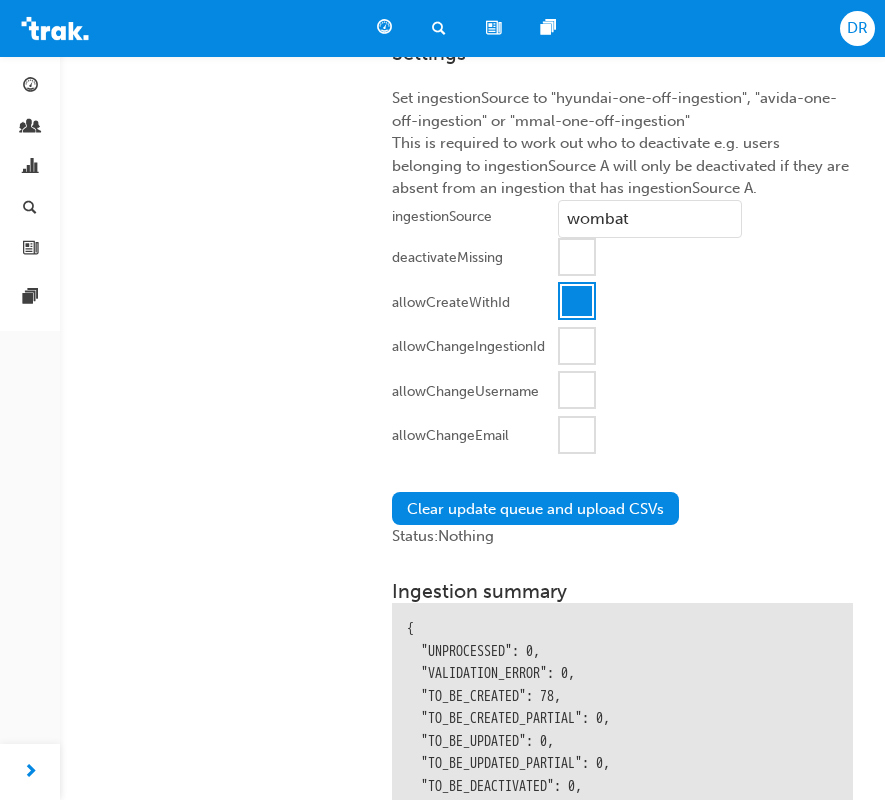 click on "Clear update queue and upload CSVs Status:  Nothing" at bounding box center (622, 520) 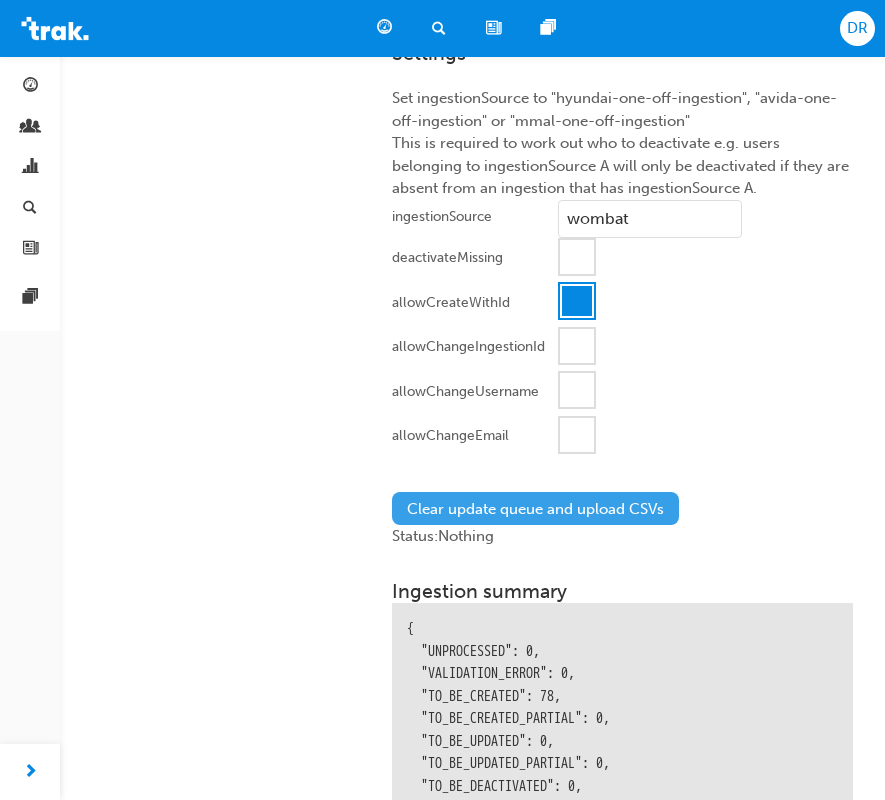 click on "Clear update queue and upload CSVs" at bounding box center [535, 508] 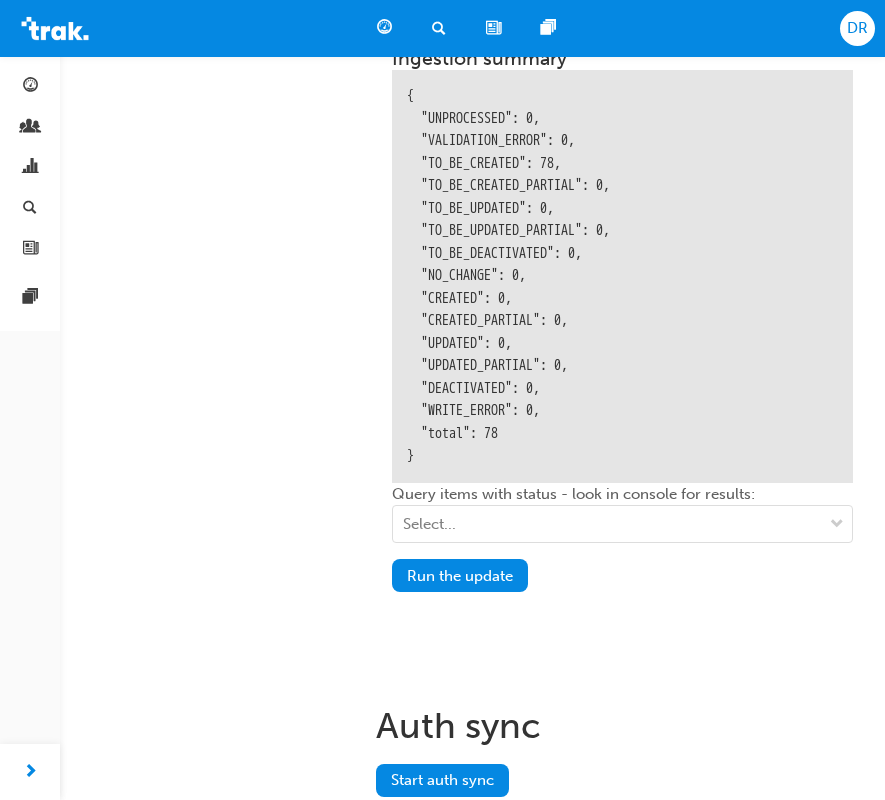 scroll, scrollTop: 2664, scrollLeft: 0, axis: vertical 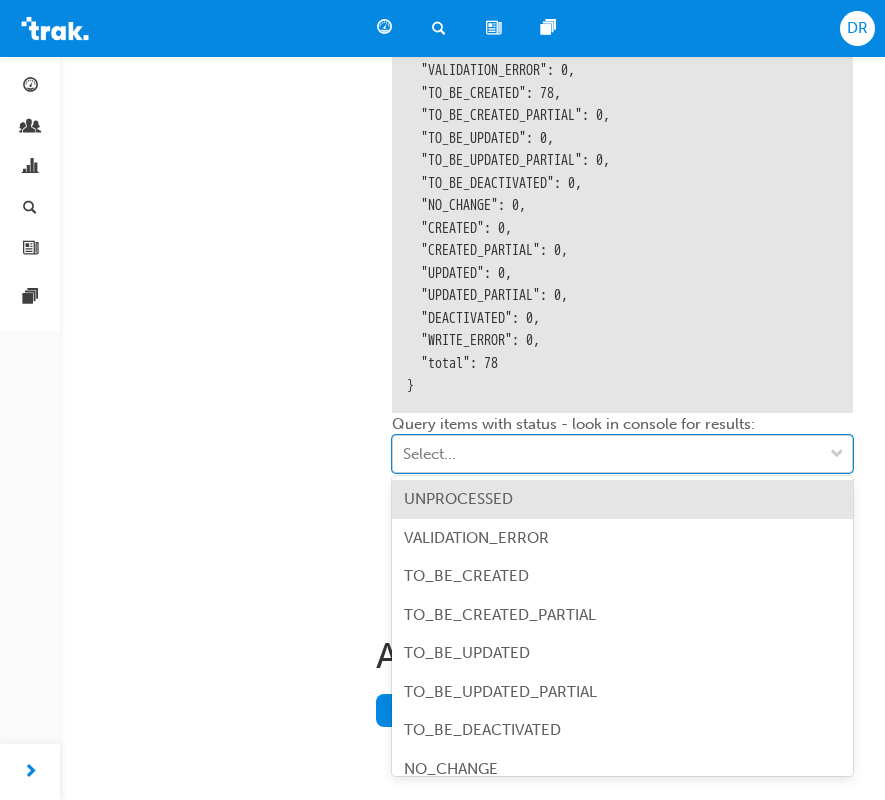 click on "Select..." at bounding box center [607, 454] 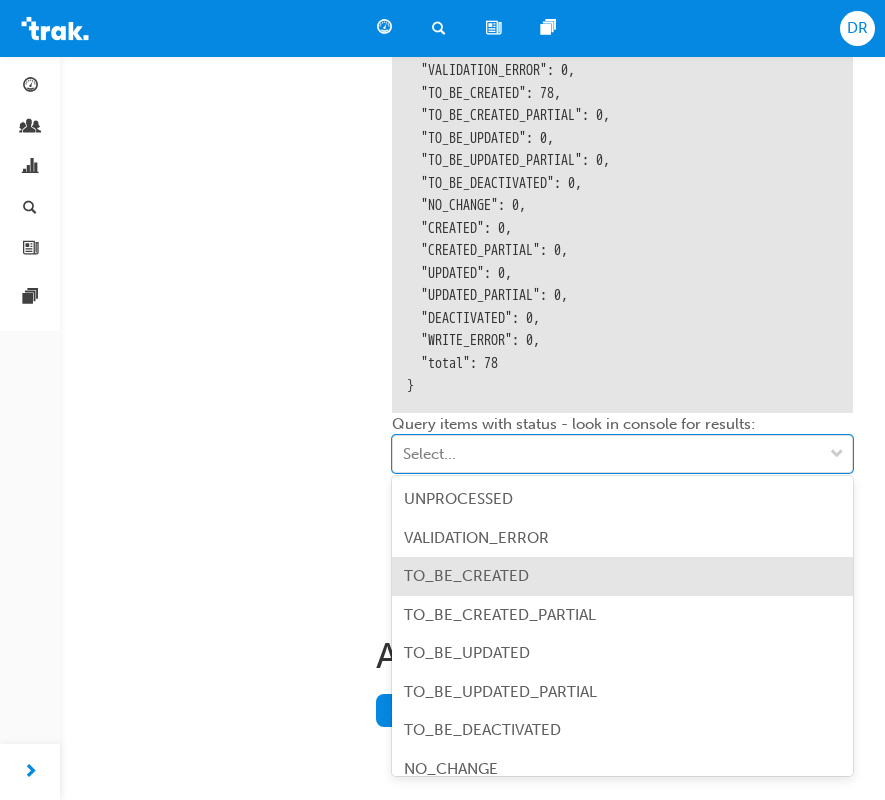 click on "TO_BE_CREATED" at bounding box center [622, 576] 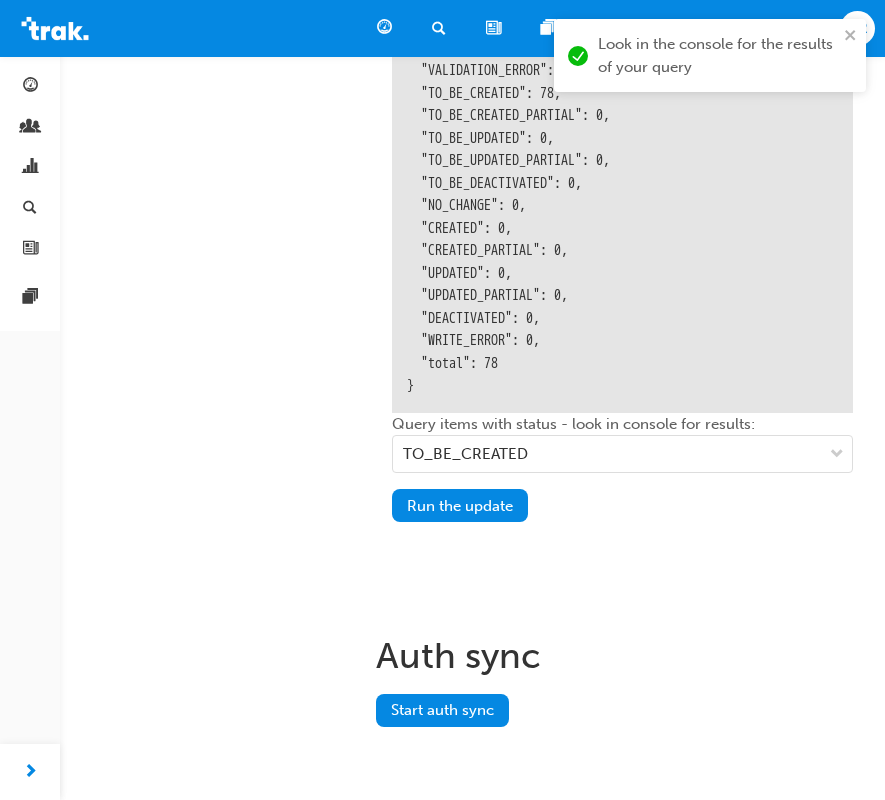 click on "Run the update" at bounding box center (622, 513) 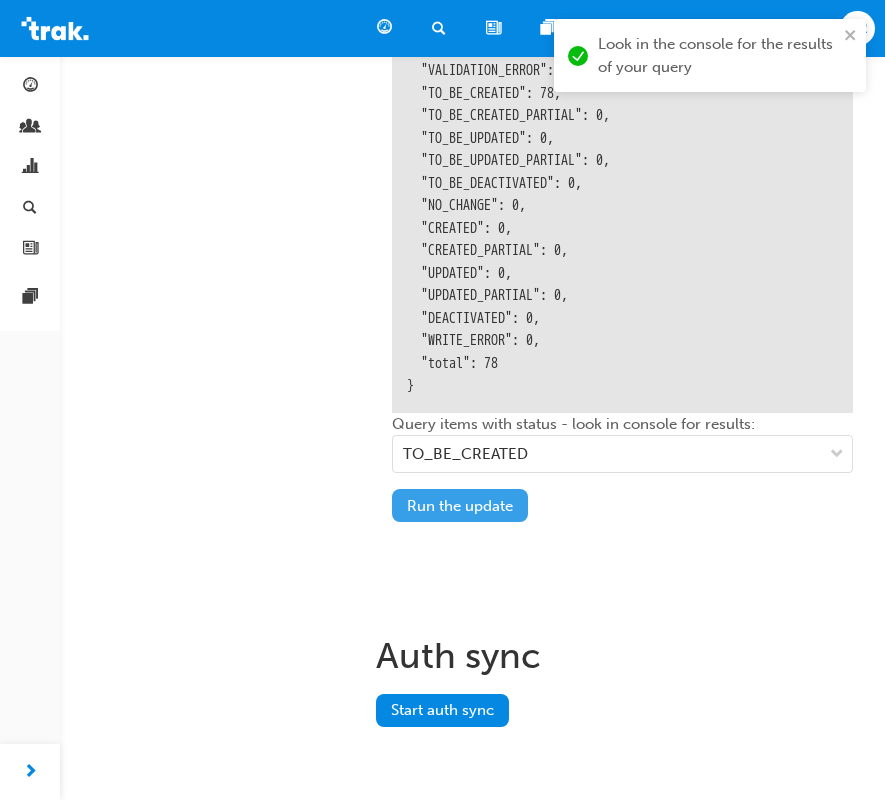 click on "Run the update" at bounding box center (460, 505) 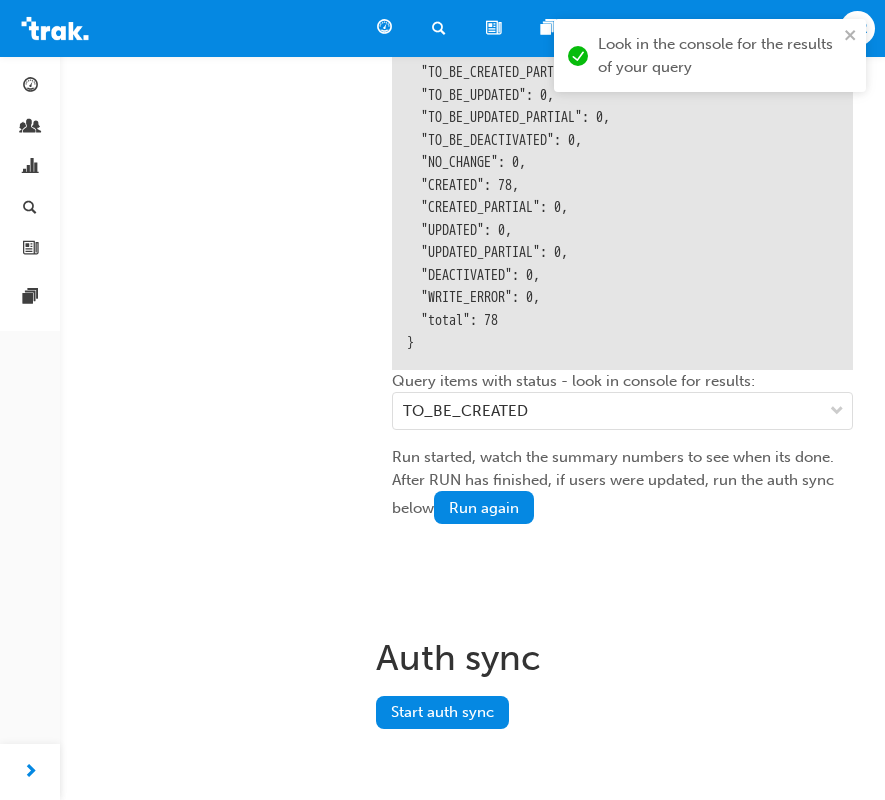 scroll, scrollTop: 2711, scrollLeft: 0, axis: vertical 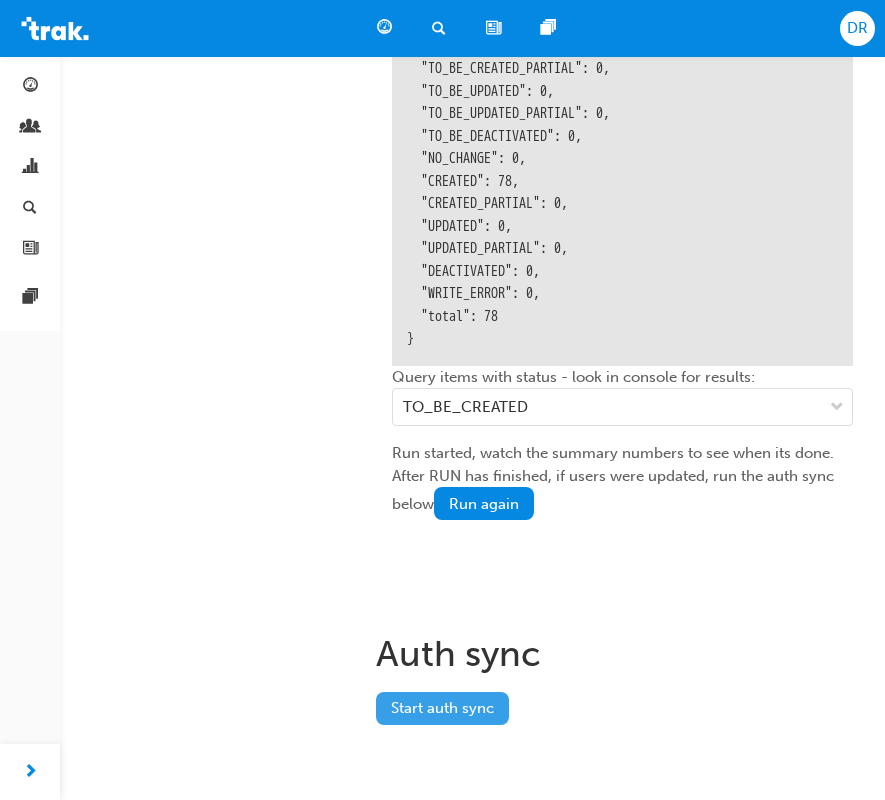 click on "Start auth sync" at bounding box center (442, 708) 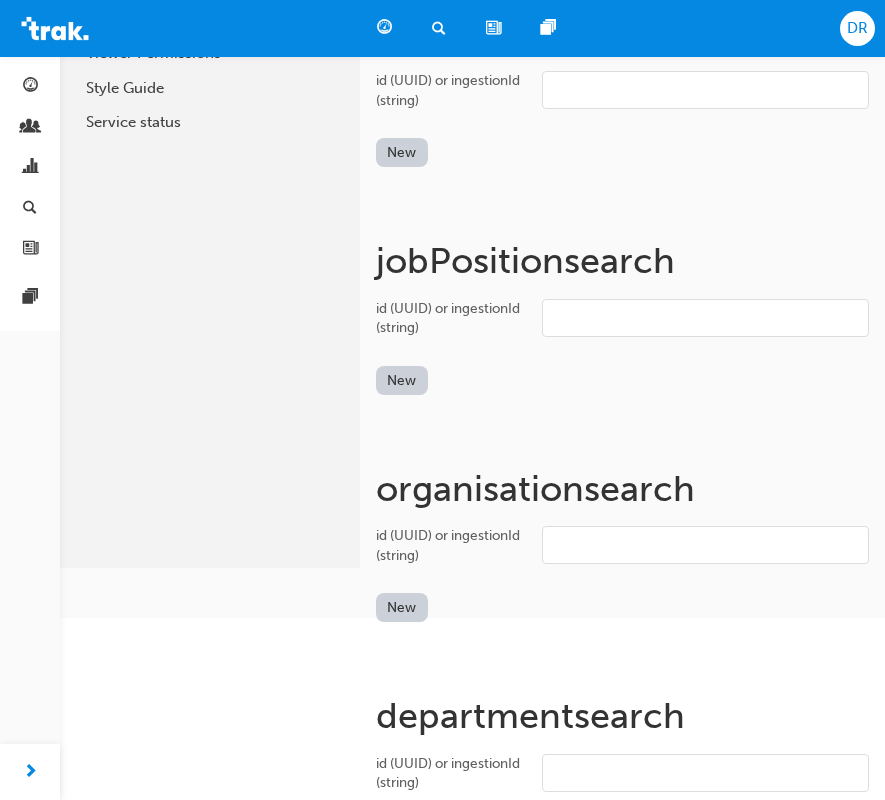 scroll, scrollTop: 0, scrollLeft: 0, axis: both 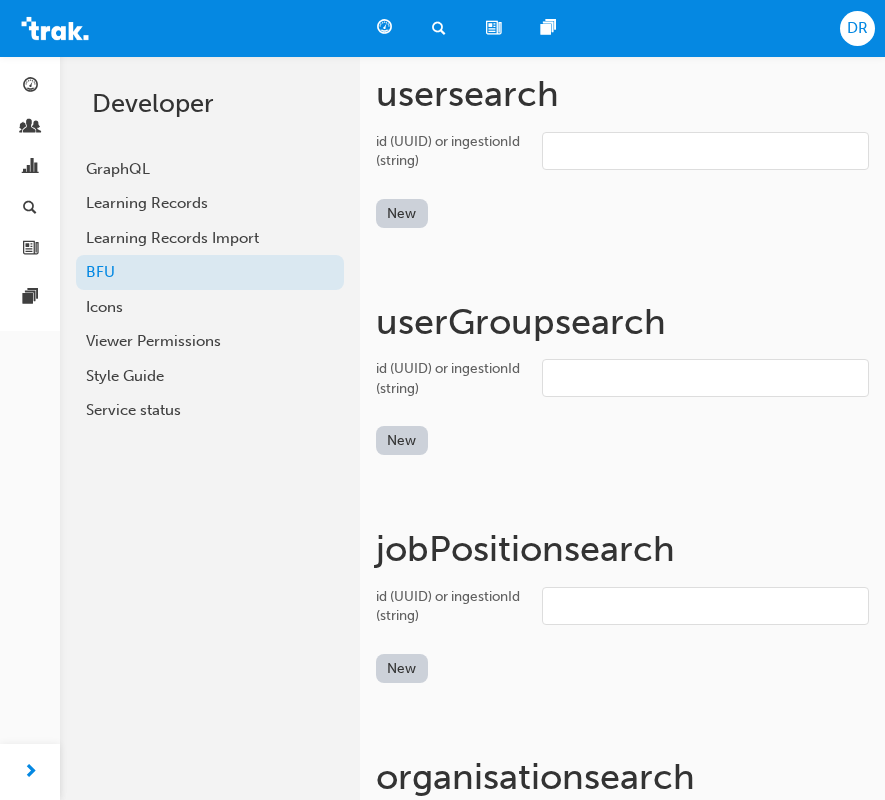 click on "DR" at bounding box center (857, 28) 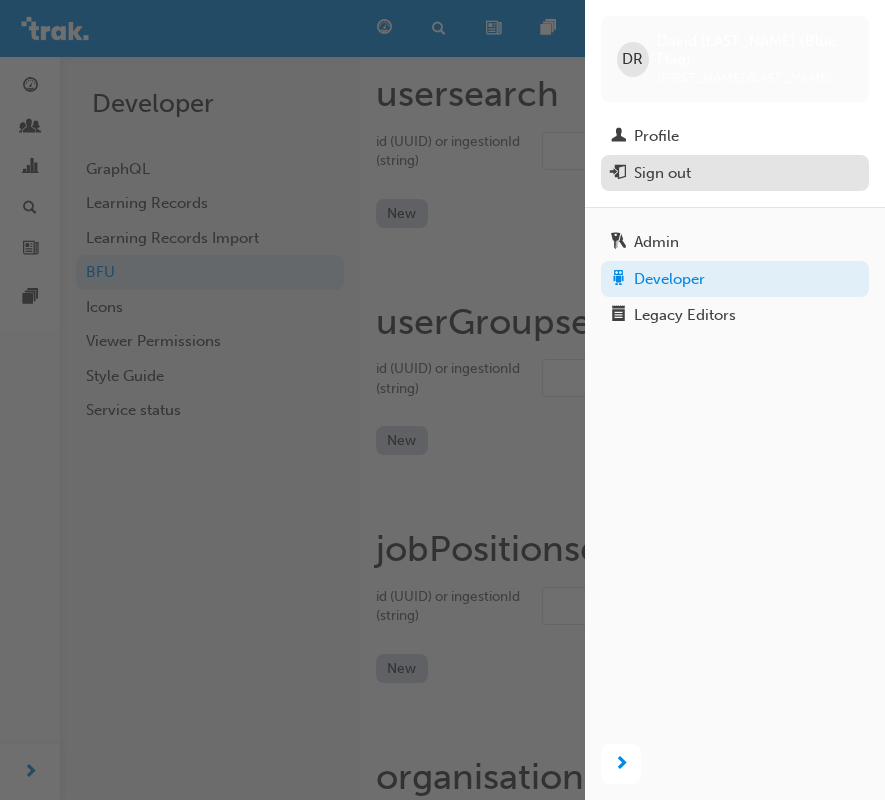 click on "Sign out" at bounding box center (735, 173) 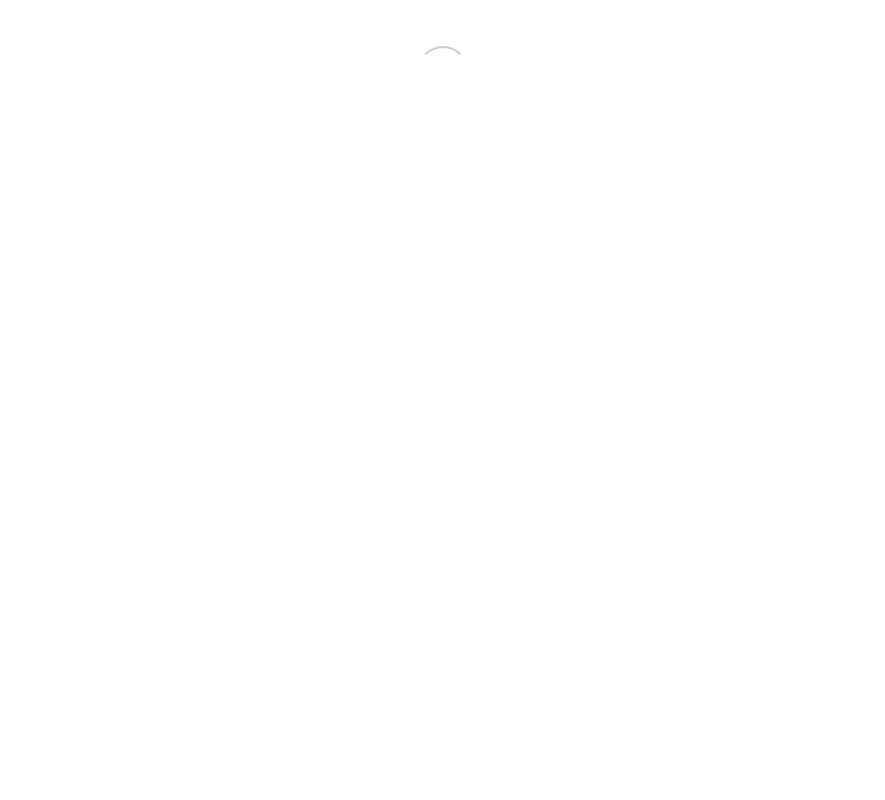 scroll, scrollTop: 0, scrollLeft: 0, axis: both 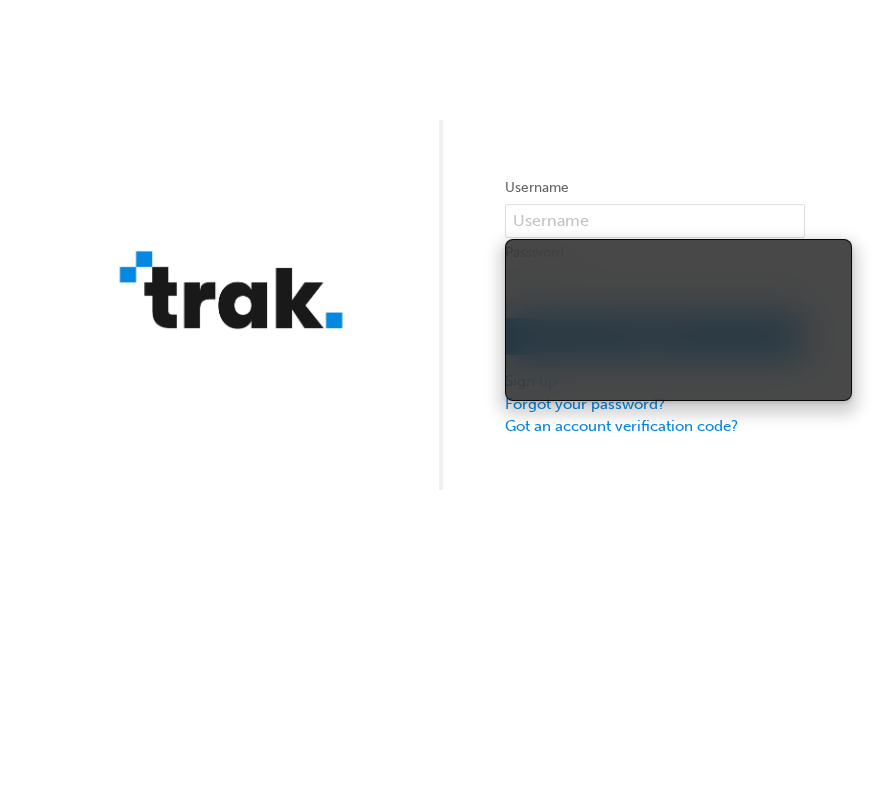 click on "Username Password Sign In Sign up Forgot your password? Got an account verification code?" at bounding box center (442, 245) 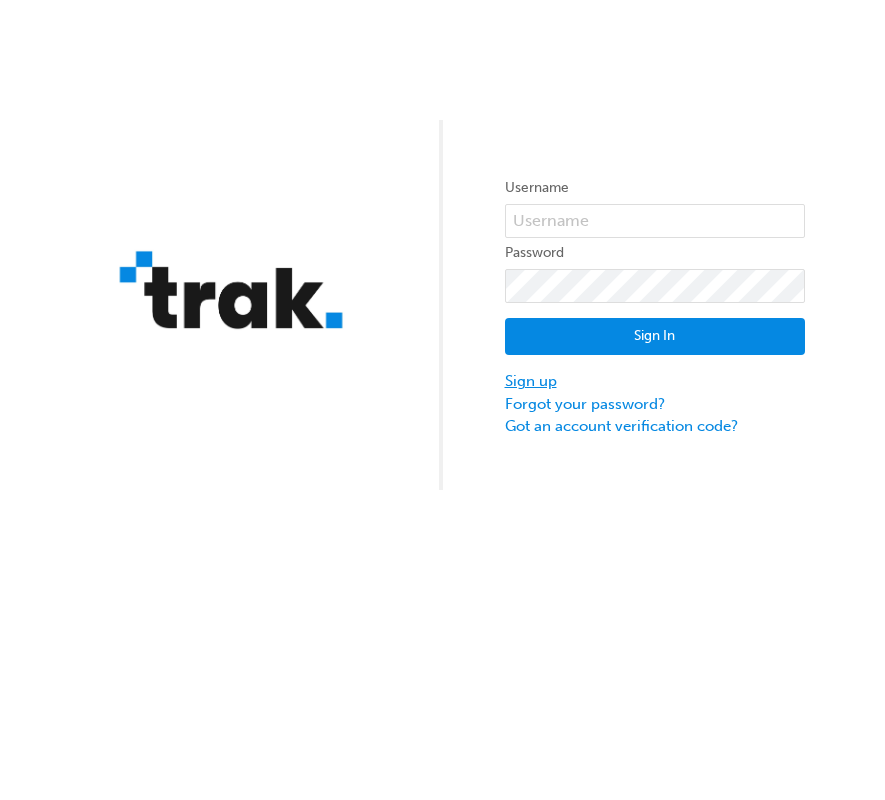 click on "Sign up" at bounding box center (655, 381) 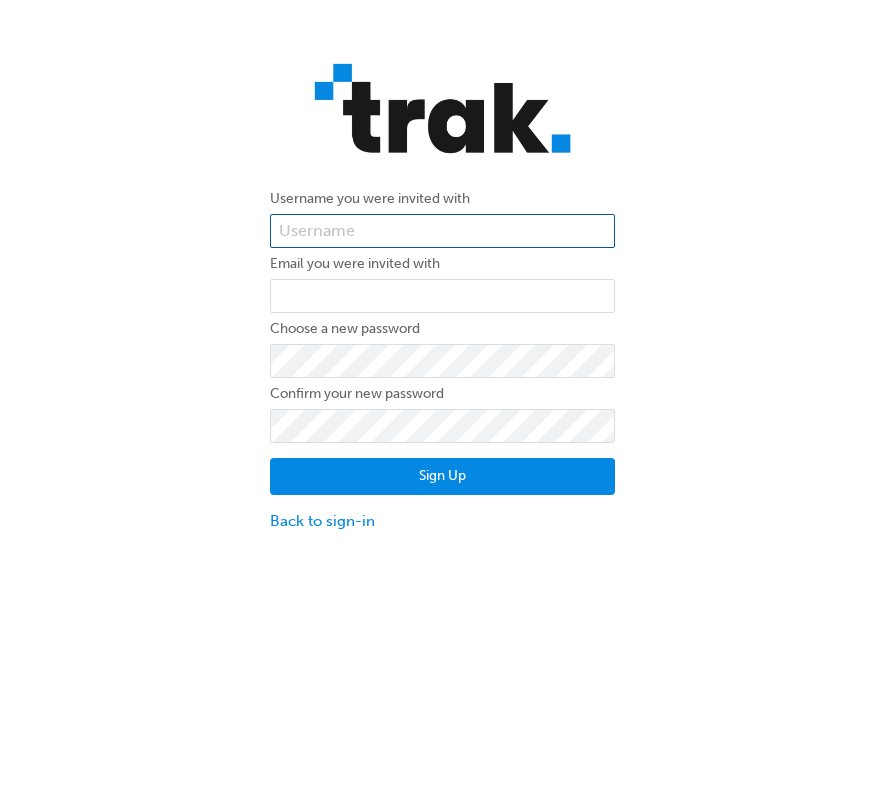click at bounding box center (442, 231) 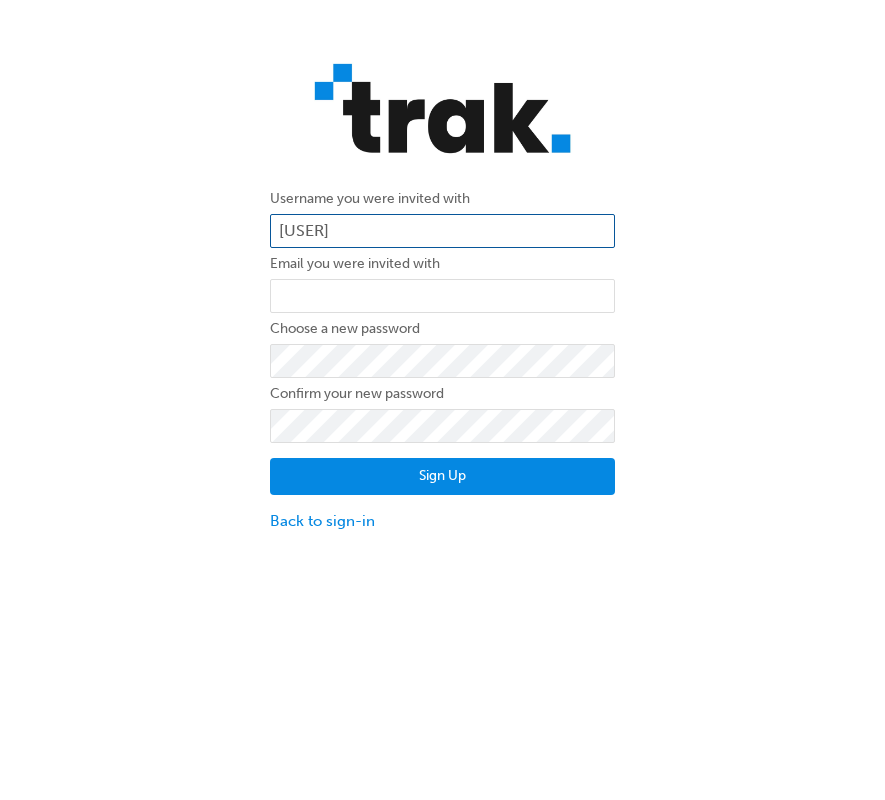 type on "test.e2e.user1" 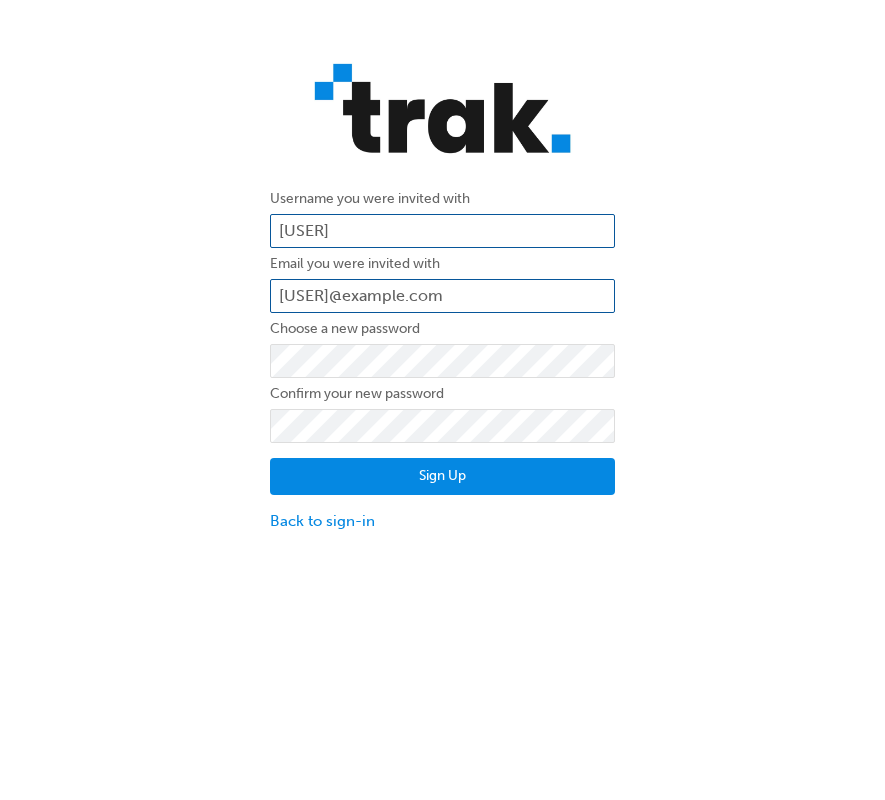 type on "david.ramirez@blueflag.com.au" 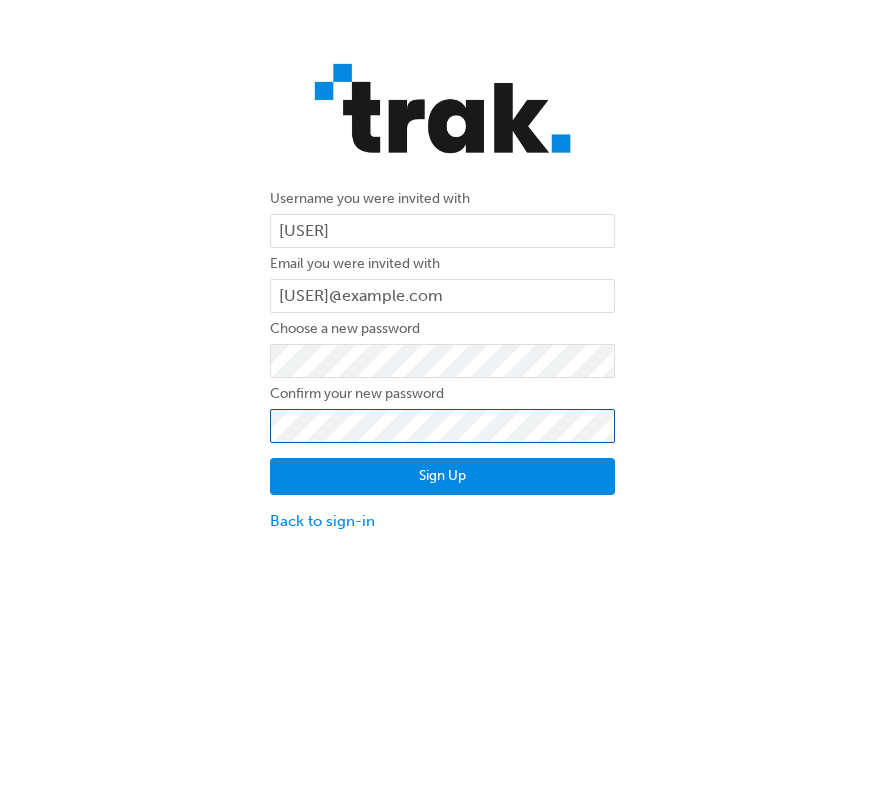 click on "Sign Up" at bounding box center (442, 477) 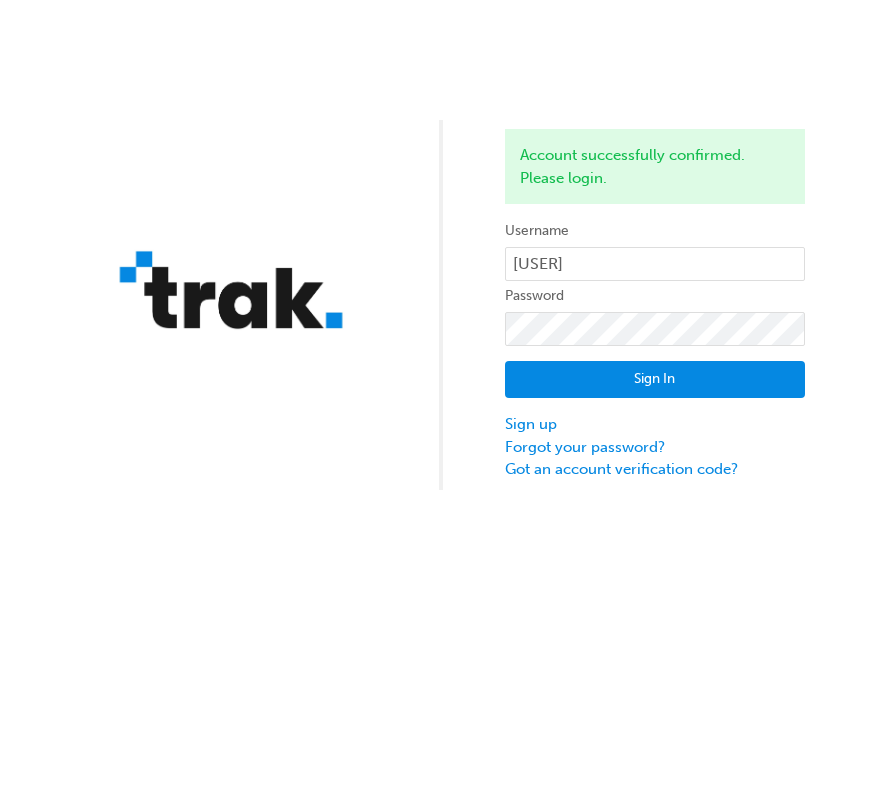click on "Sign In Sign up Forgot your password? Got an account verification code?" at bounding box center (655, 413) 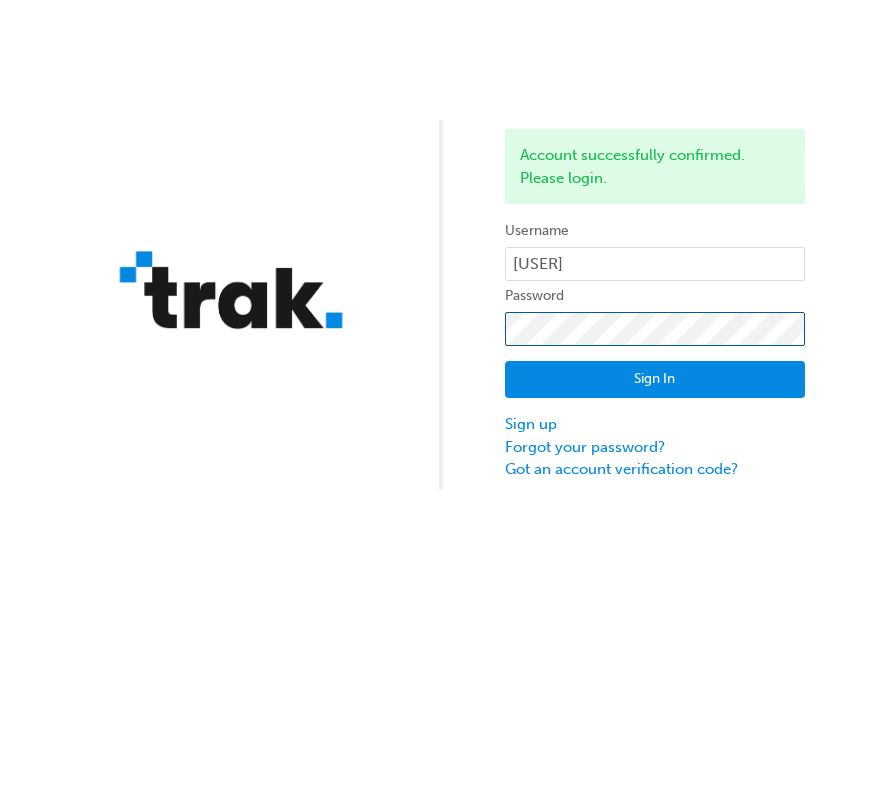 click on "Sign In" at bounding box center [655, 380] 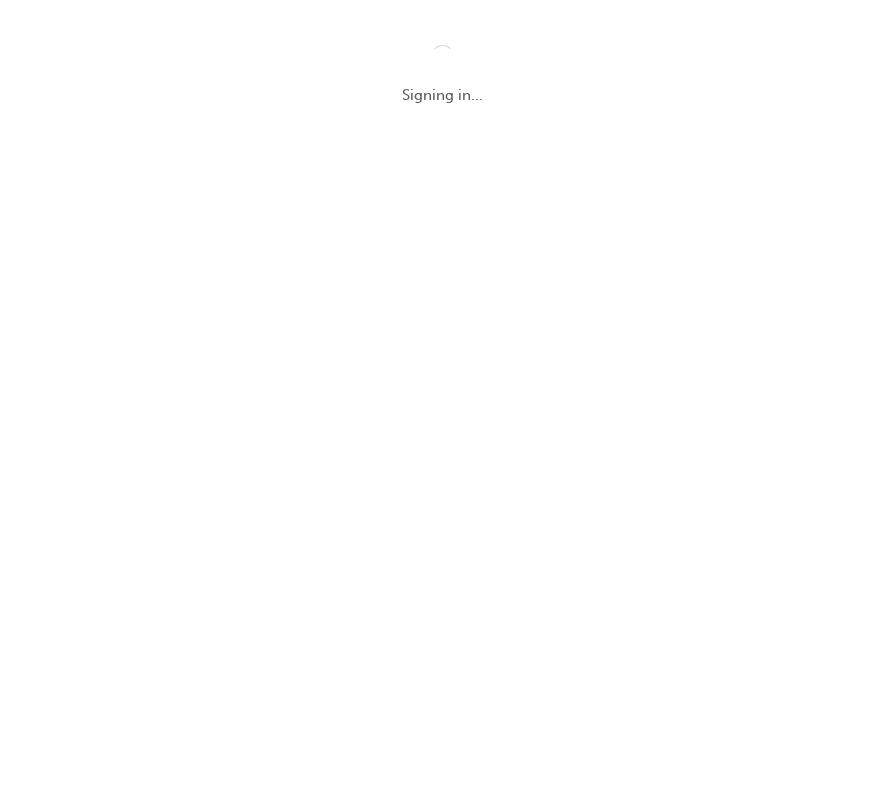 click on "Signing in..." at bounding box center (442, 96) 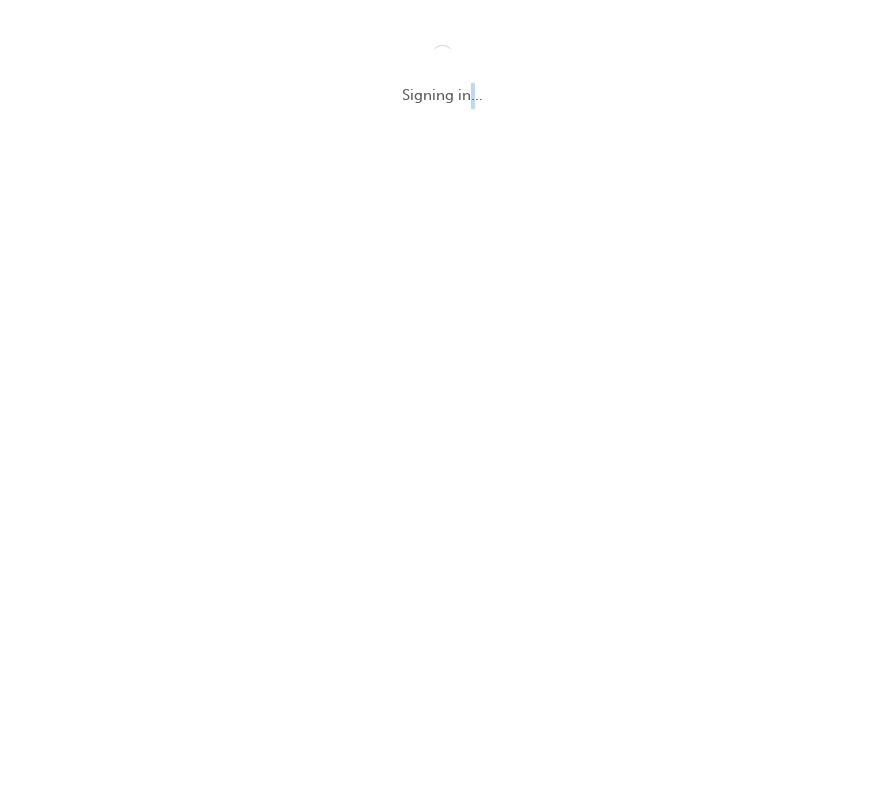 click on "Signing in..." at bounding box center [442, 96] 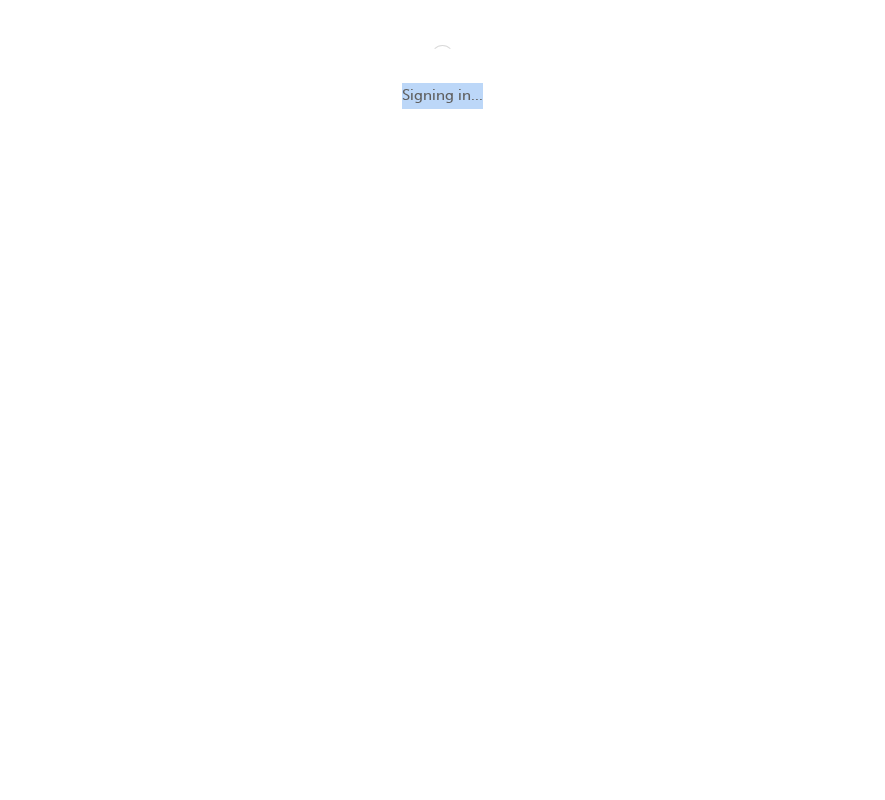 click on "Signing in..." at bounding box center (442, 96) 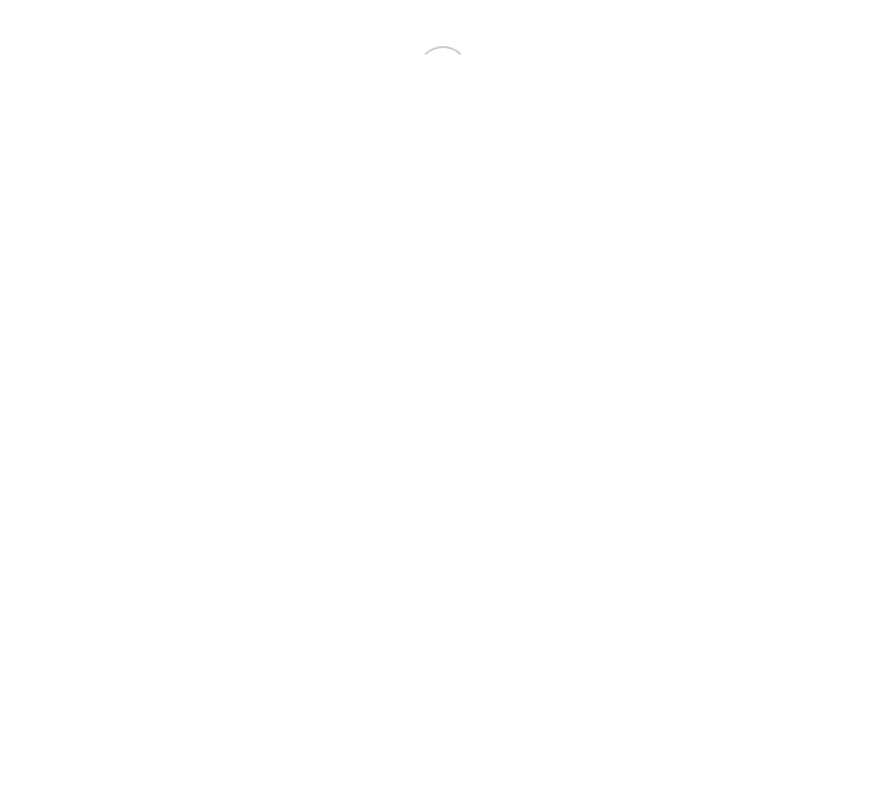 scroll, scrollTop: 0, scrollLeft: 0, axis: both 